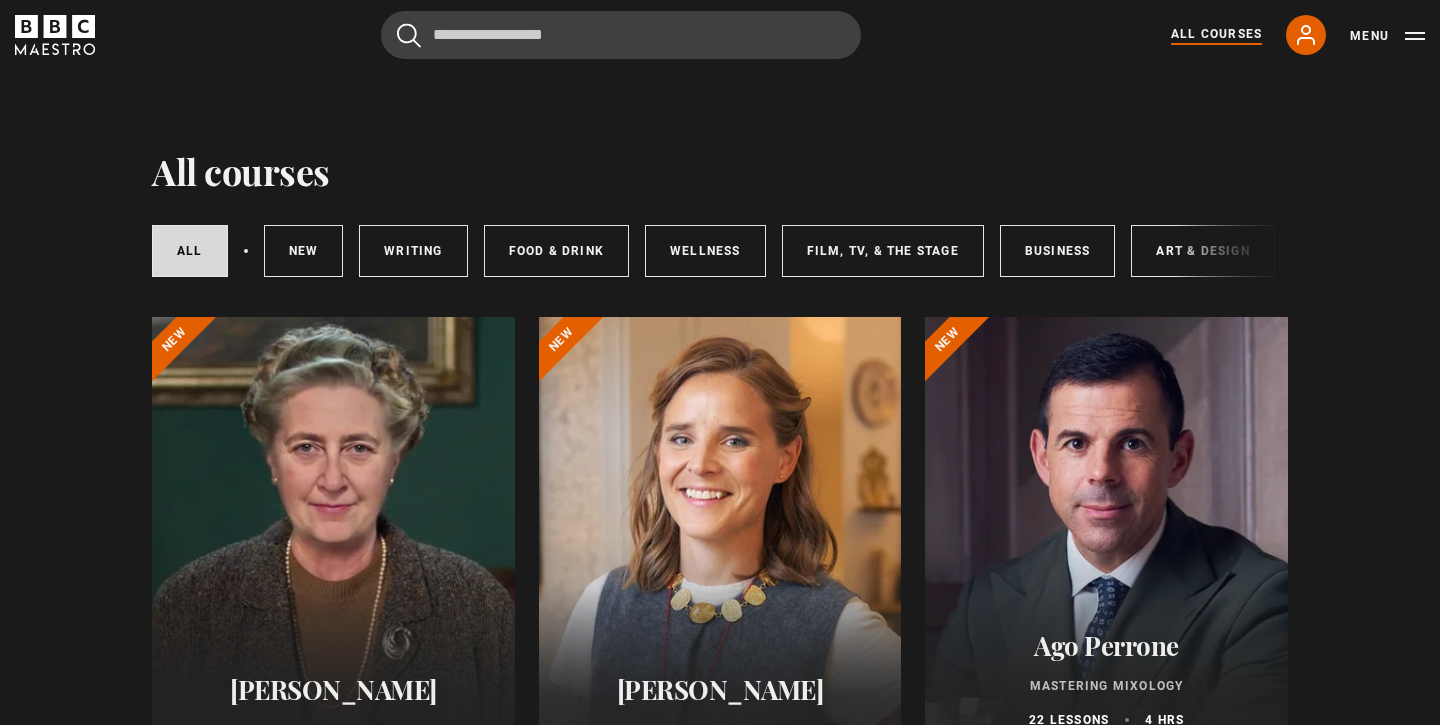 scroll, scrollTop: 0, scrollLeft: 0, axis: both 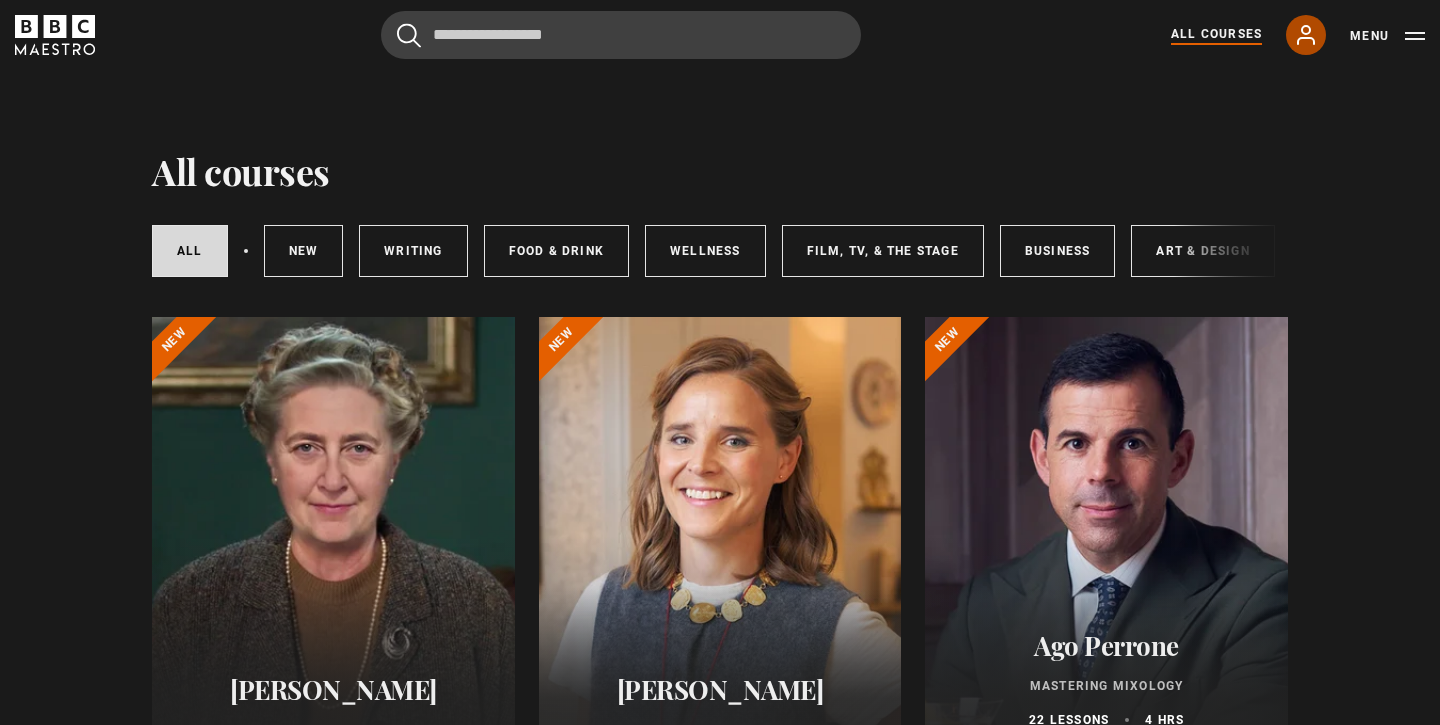 click 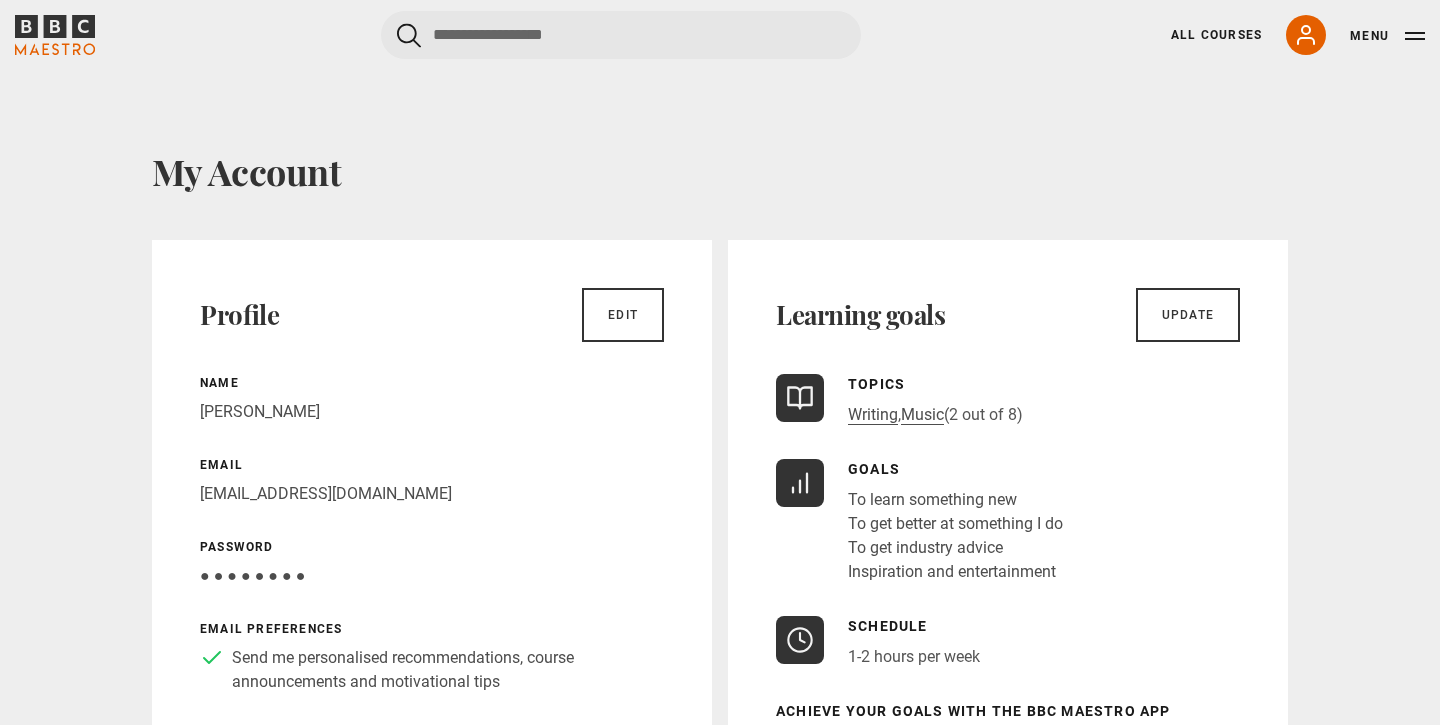 scroll, scrollTop: 152, scrollLeft: 0, axis: vertical 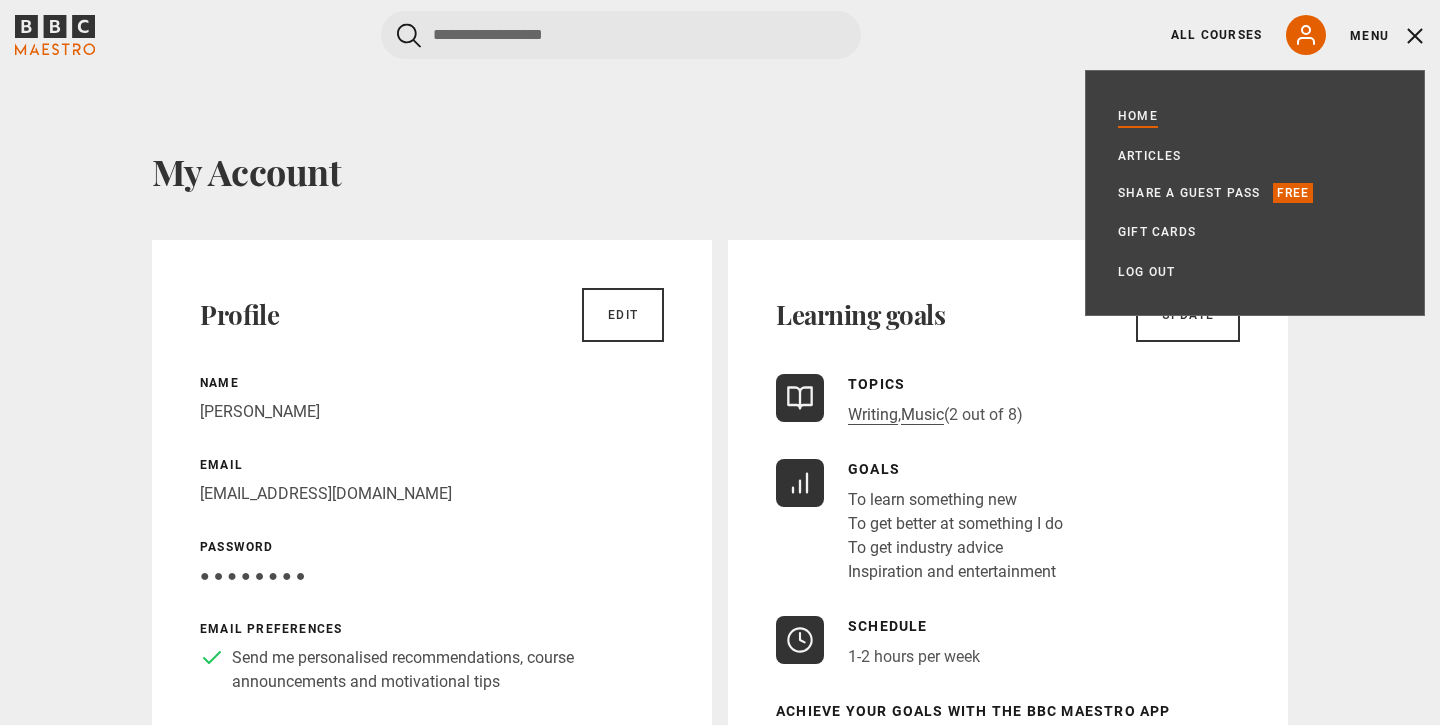 click on "Home" at bounding box center (1138, 116) 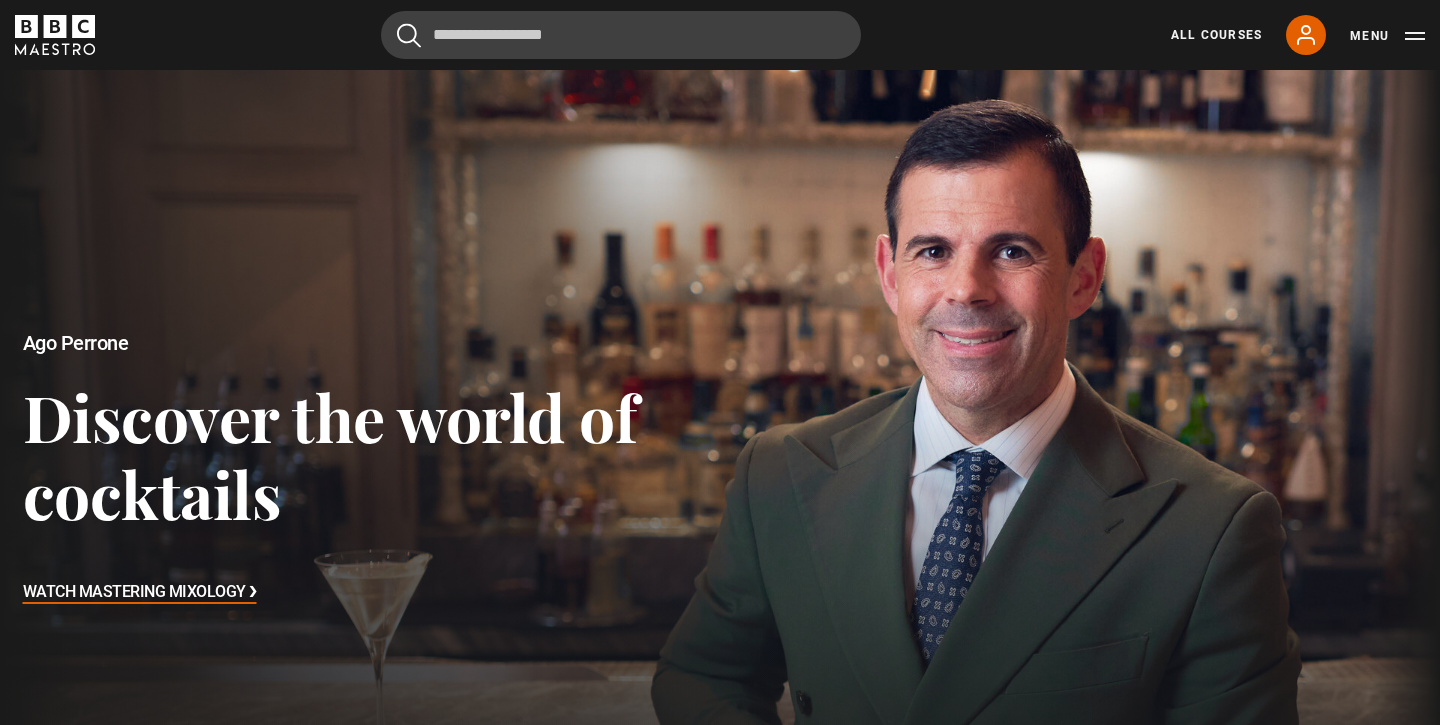 scroll, scrollTop: 0, scrollLeft: 0, axis: both 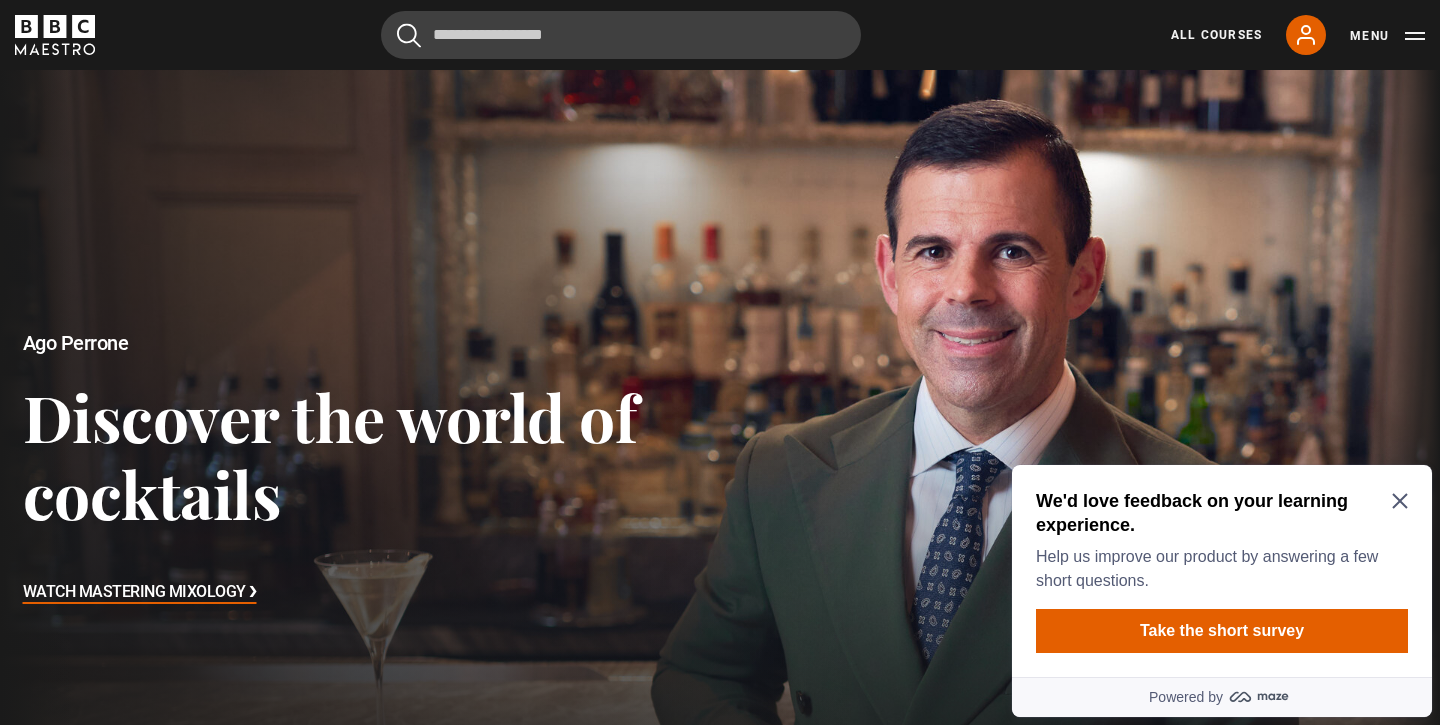 click 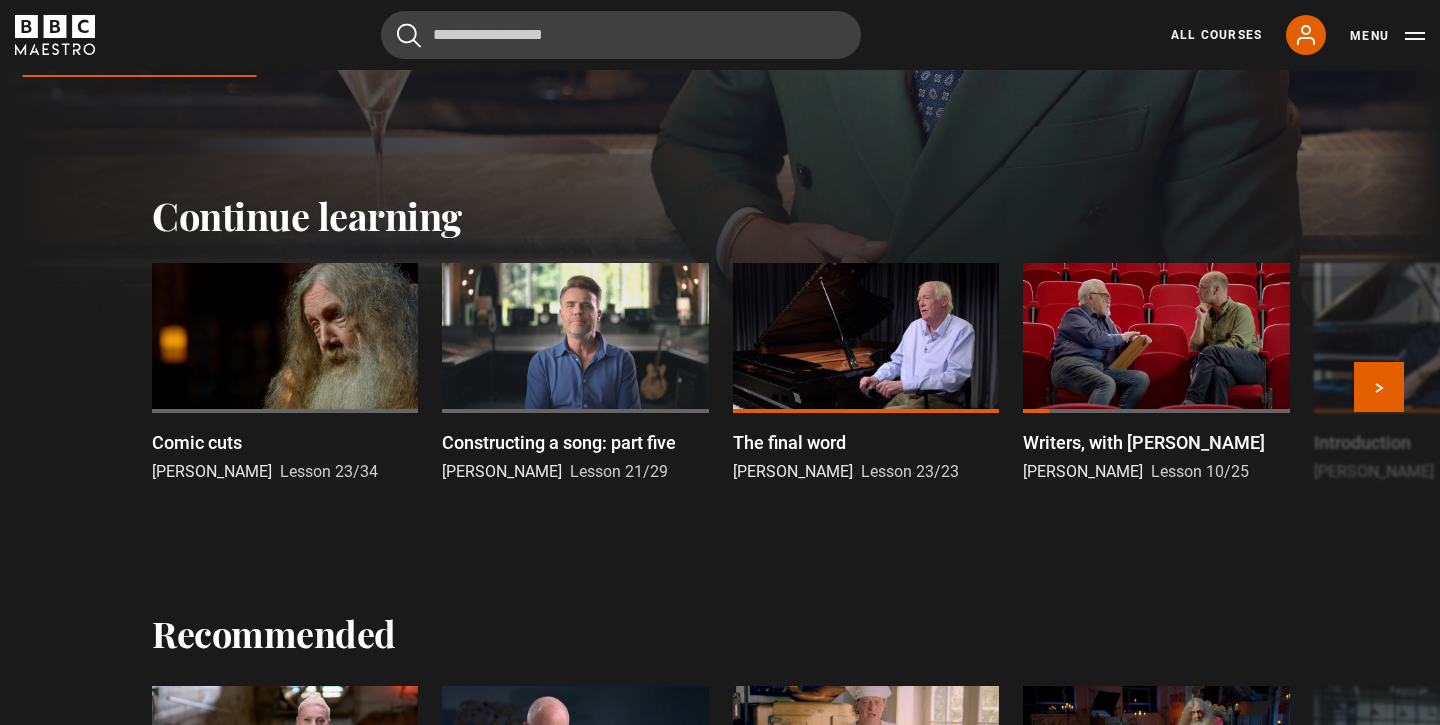 scroll, scrollTop: 527, scrollLeft: 0, axis: vertical 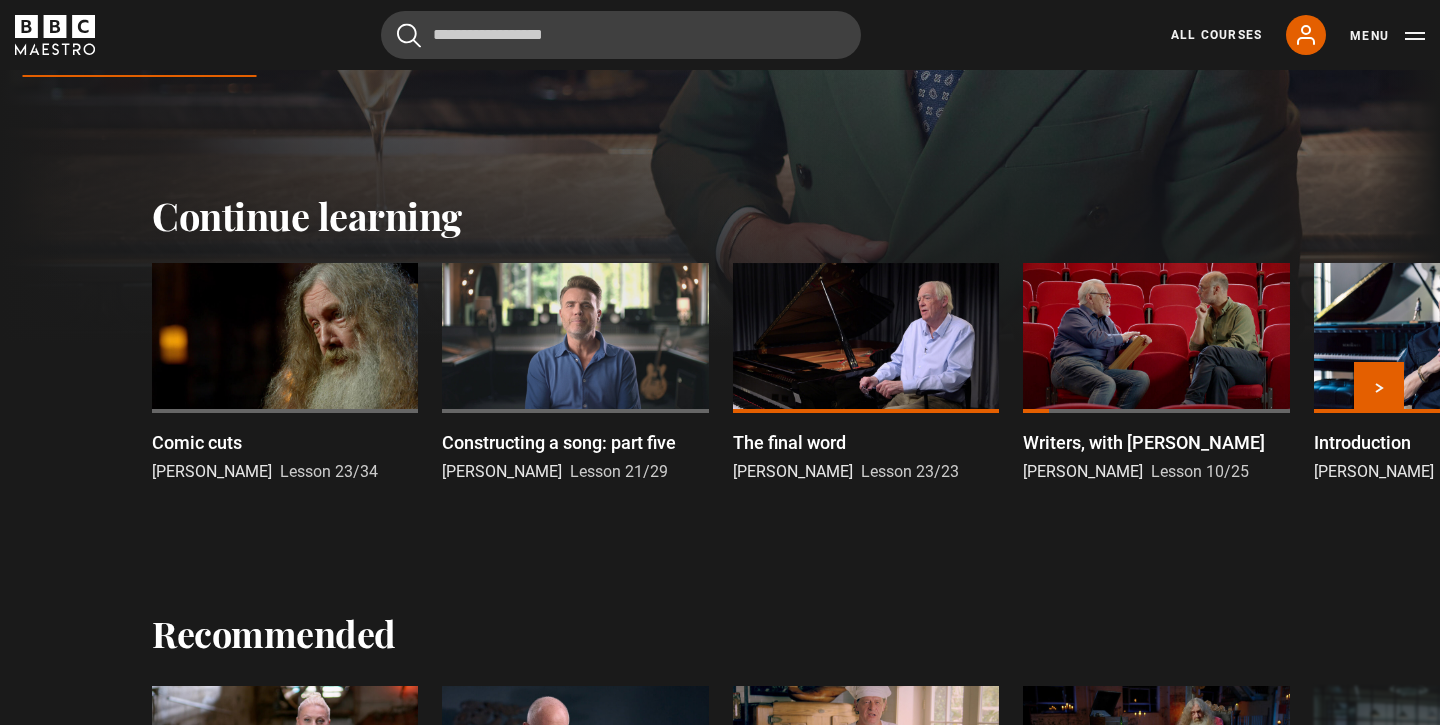 click at bounding box center (575, 338) 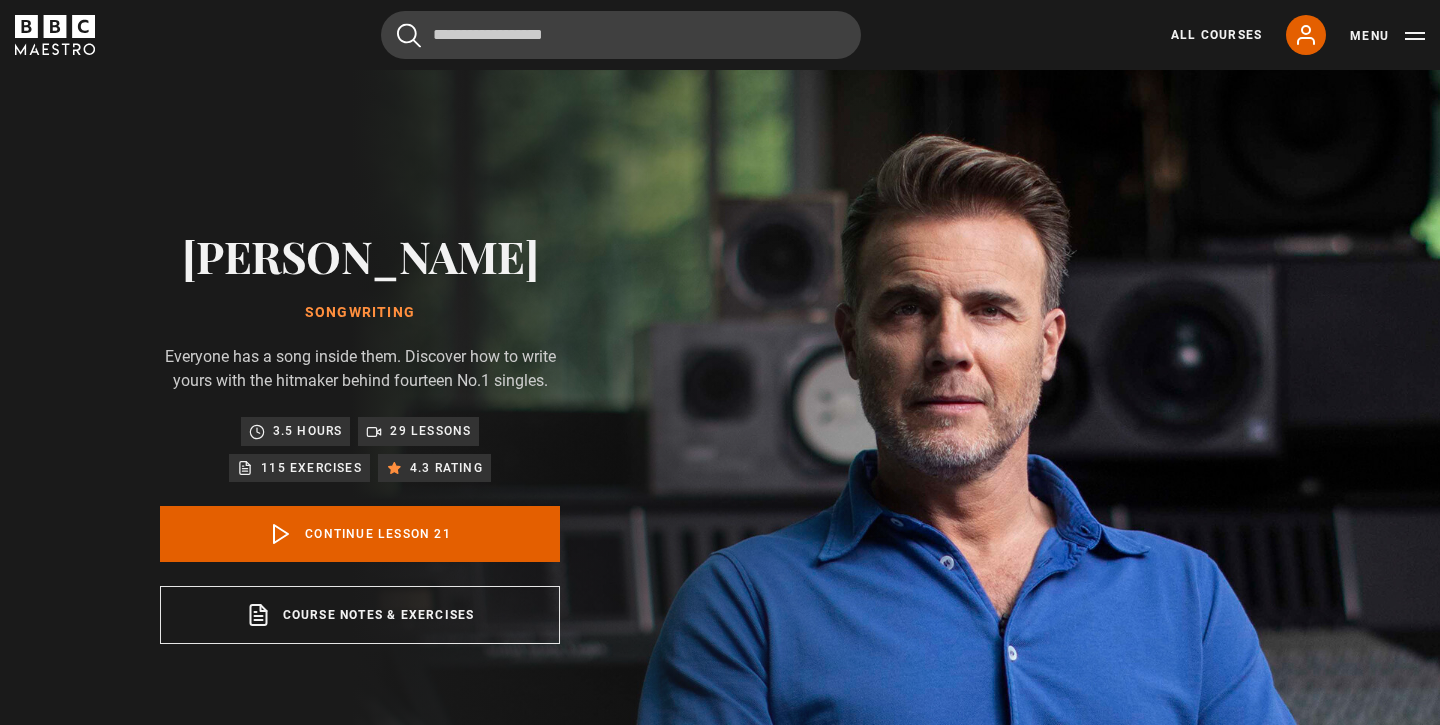 scroll, scrollTop: 802, scrollLeft: 0, axis: vertical 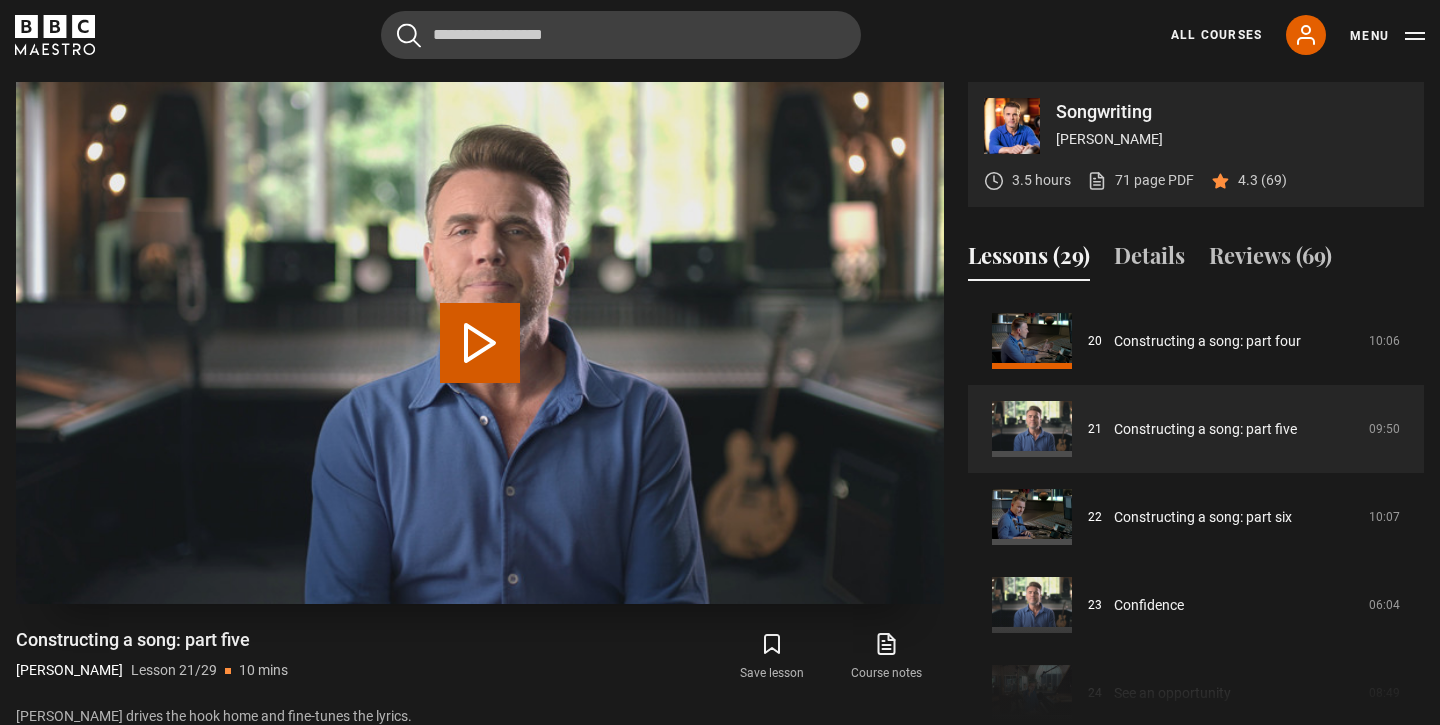 click at bounding box center (480, 343) 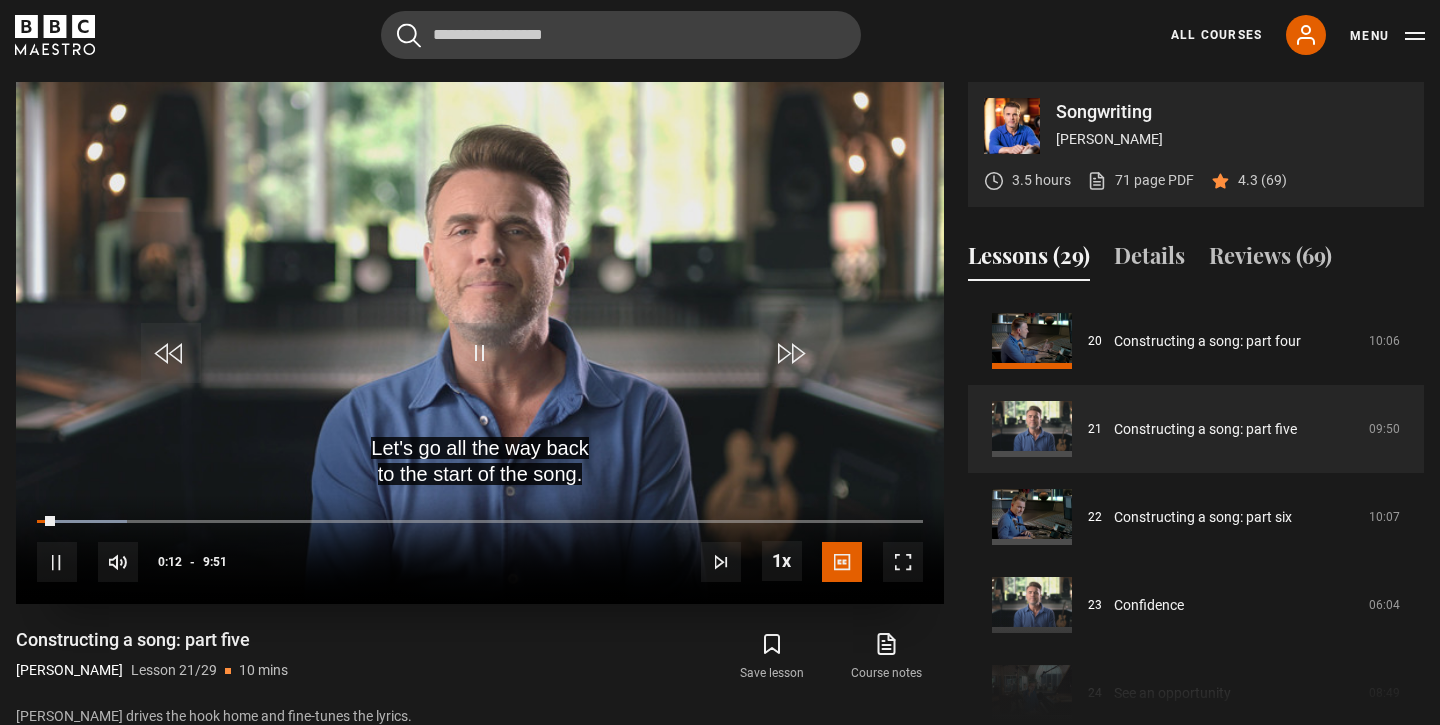 click at bounding box center [480, 353] 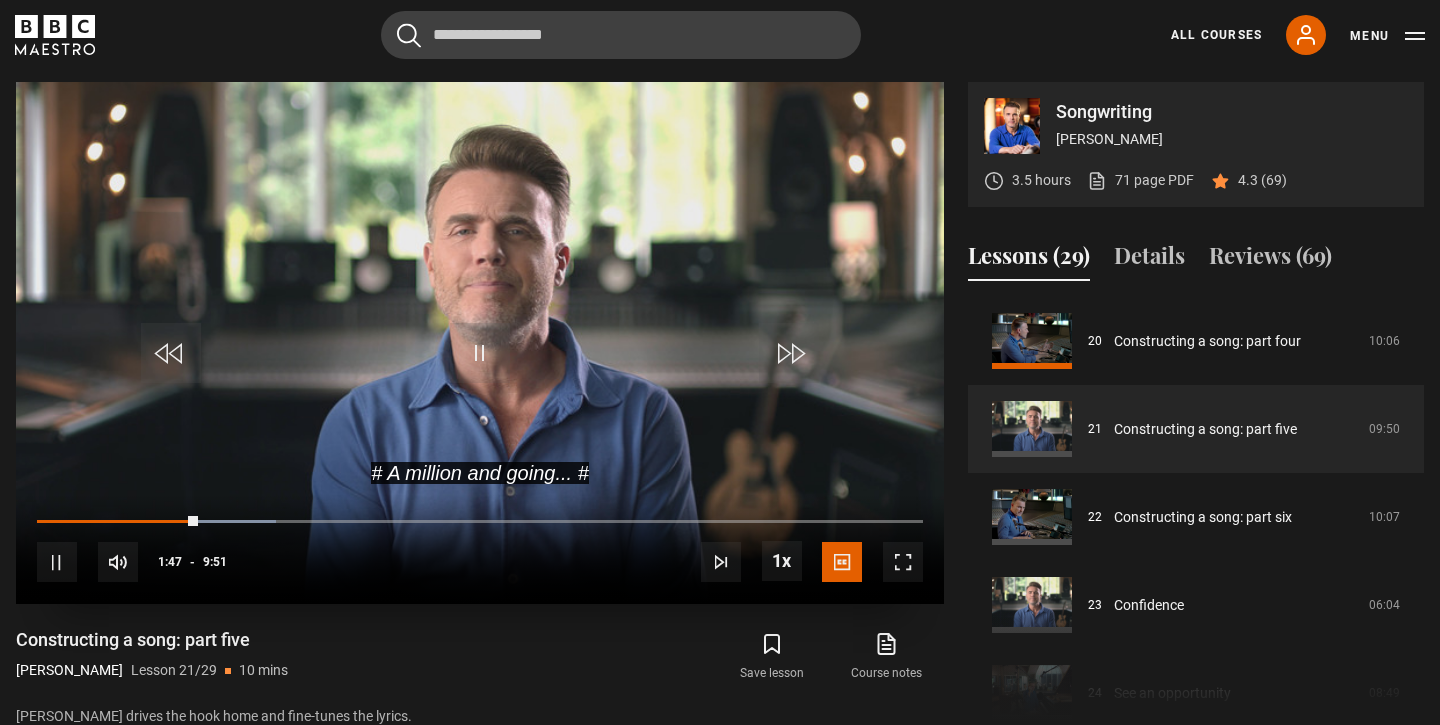 click at bounding box center (480, 343) 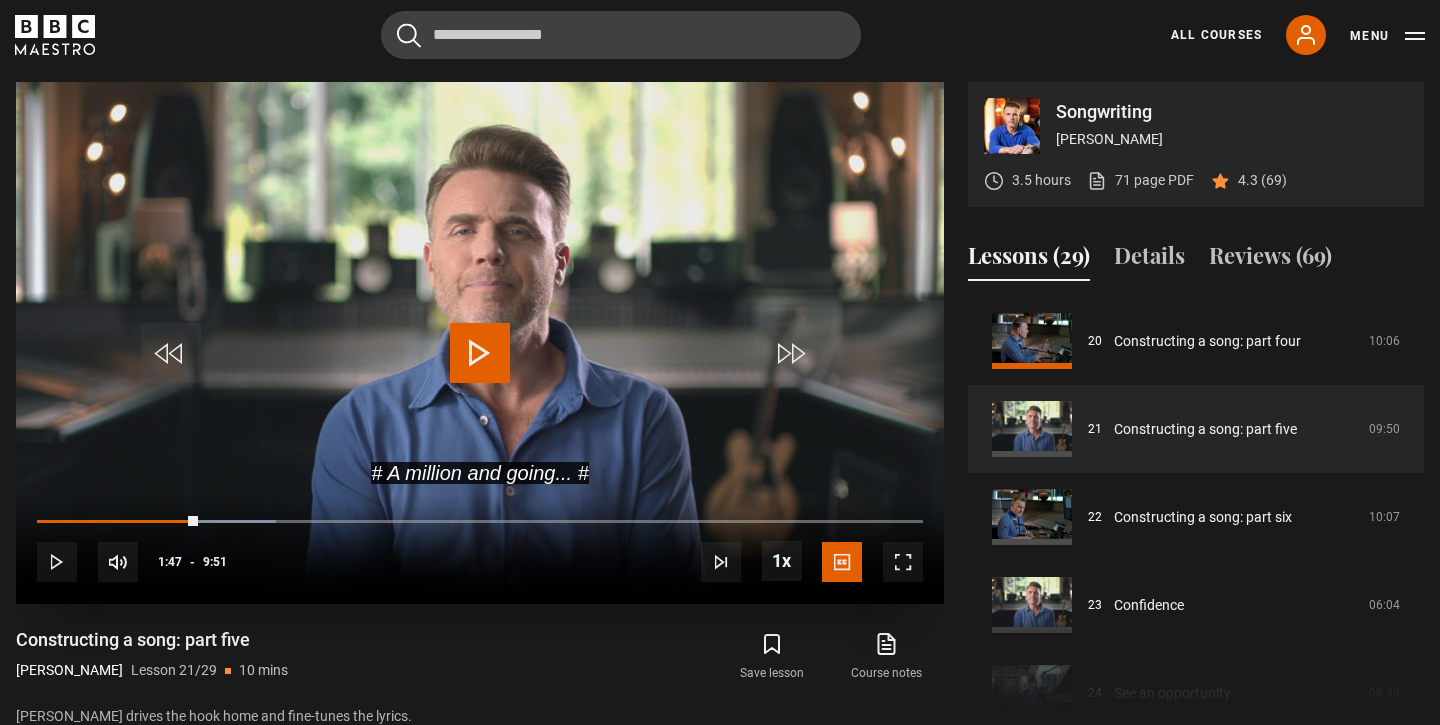 click at bounding box center [480, 343] 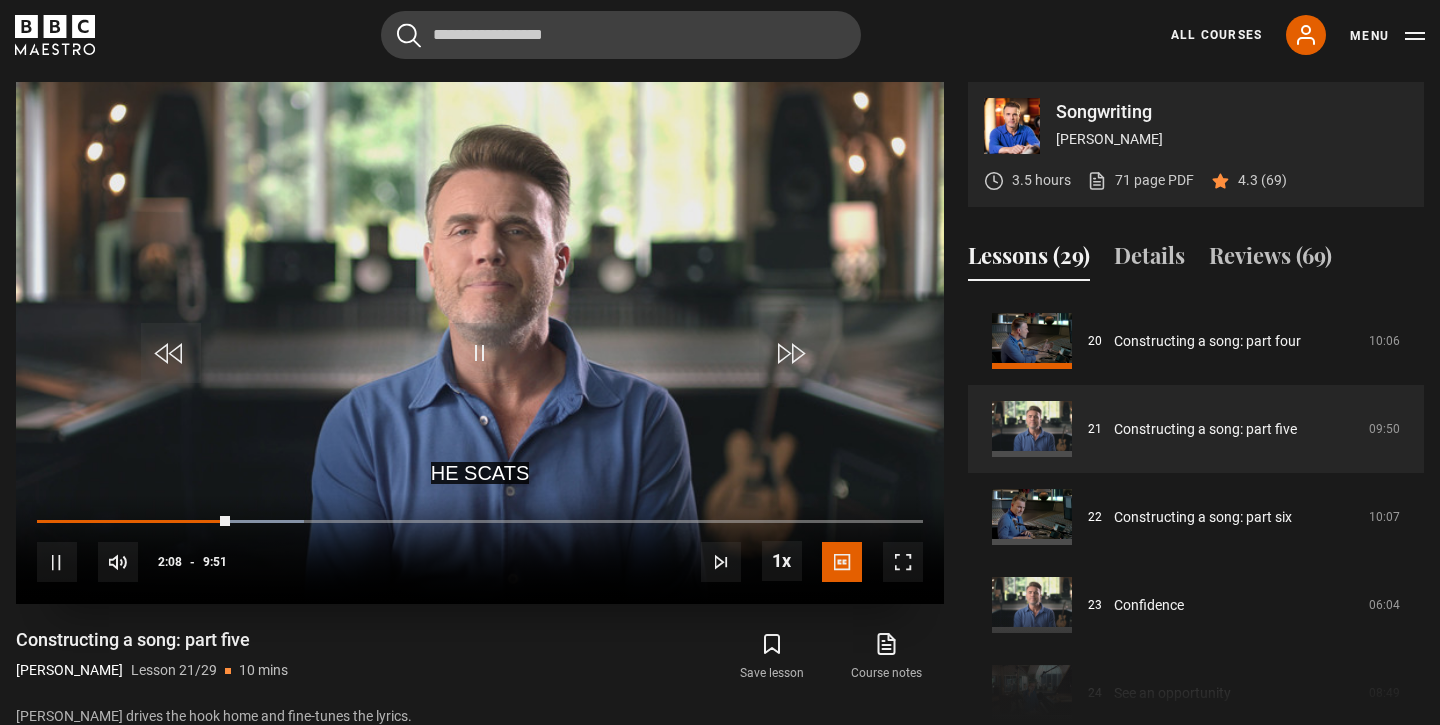 click at bounding box center (480, 353) 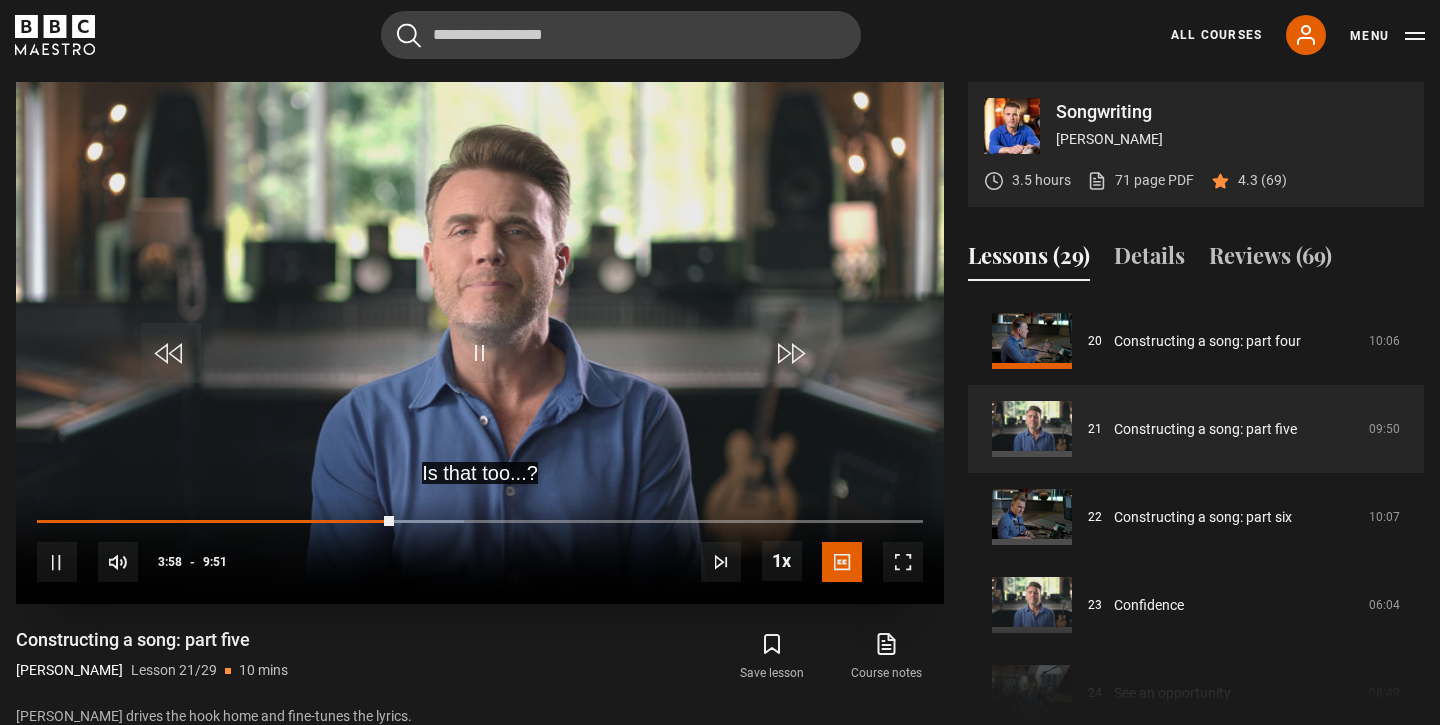 click at bounding box center (480, 343) 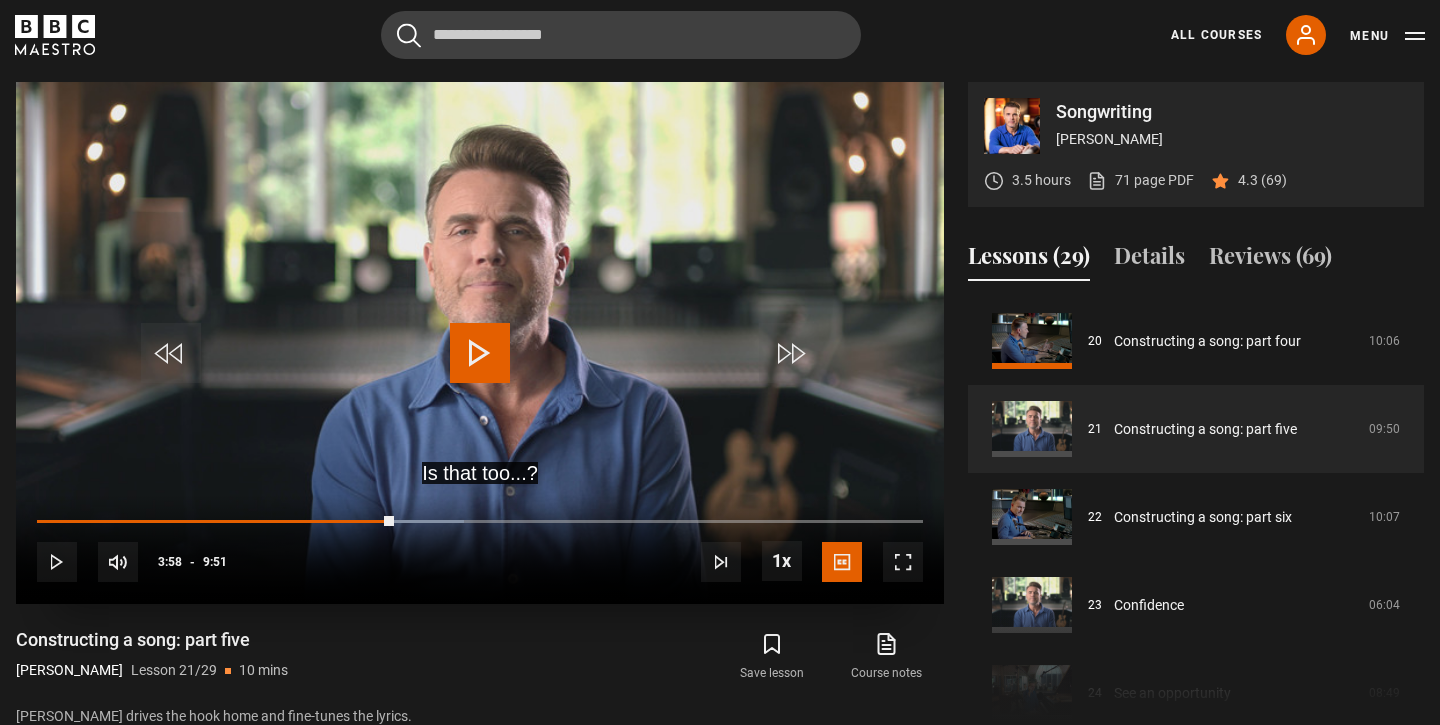click at bounding box center (480, 343) 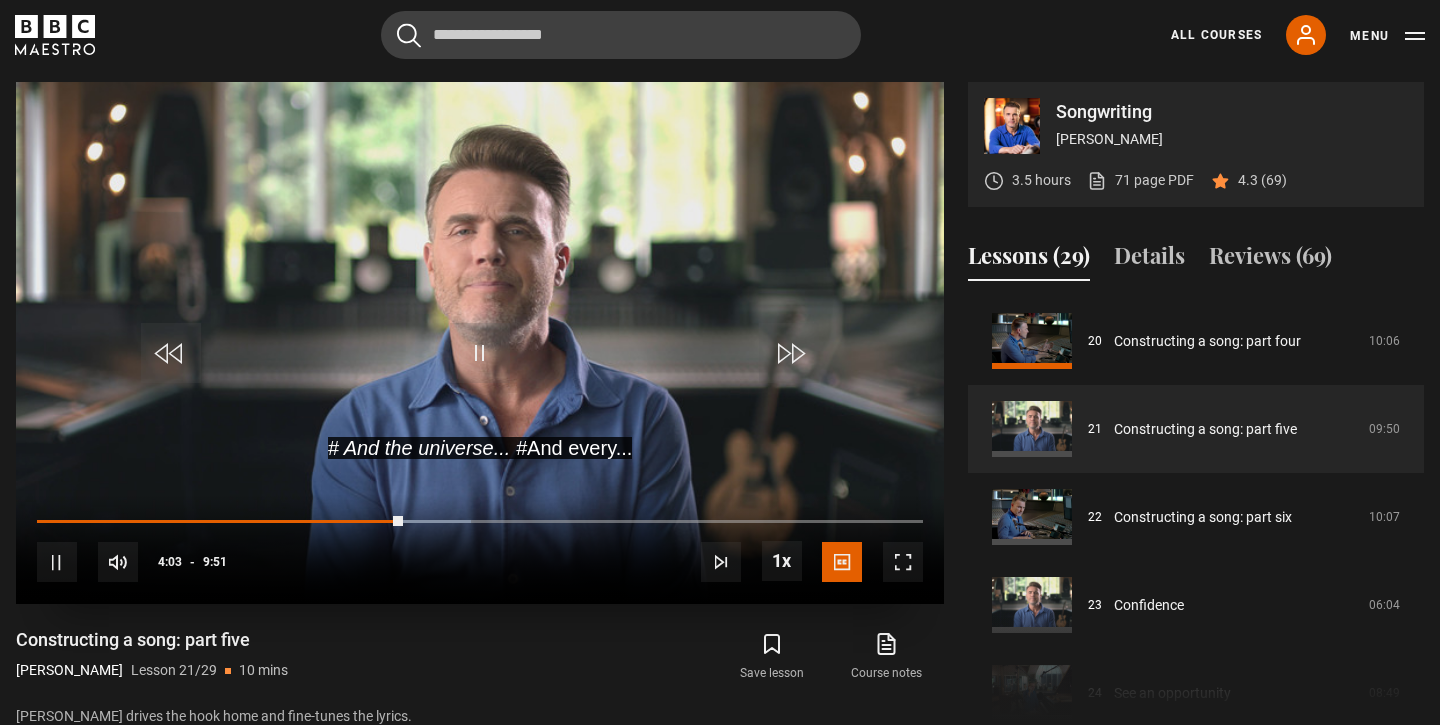 click at bounding box center [480, 343] 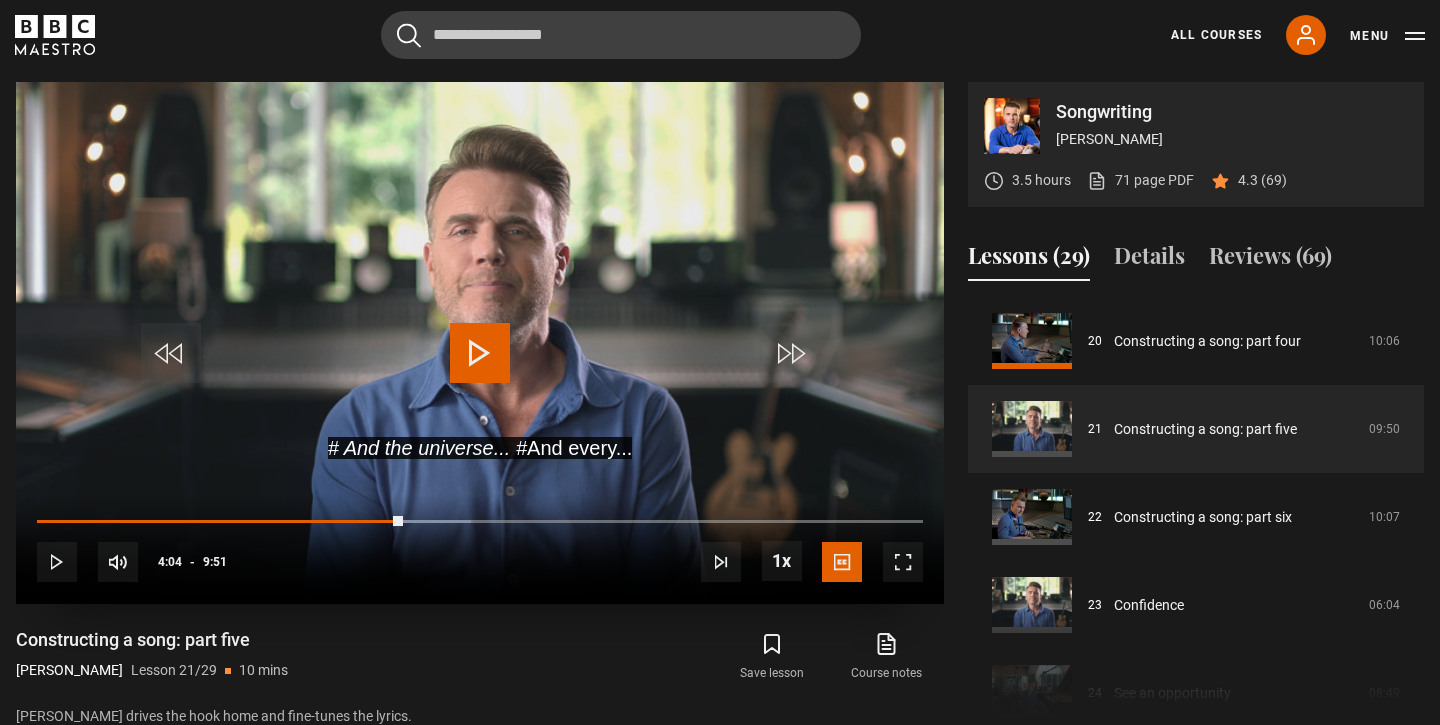 click at bounding box center (480, 343) 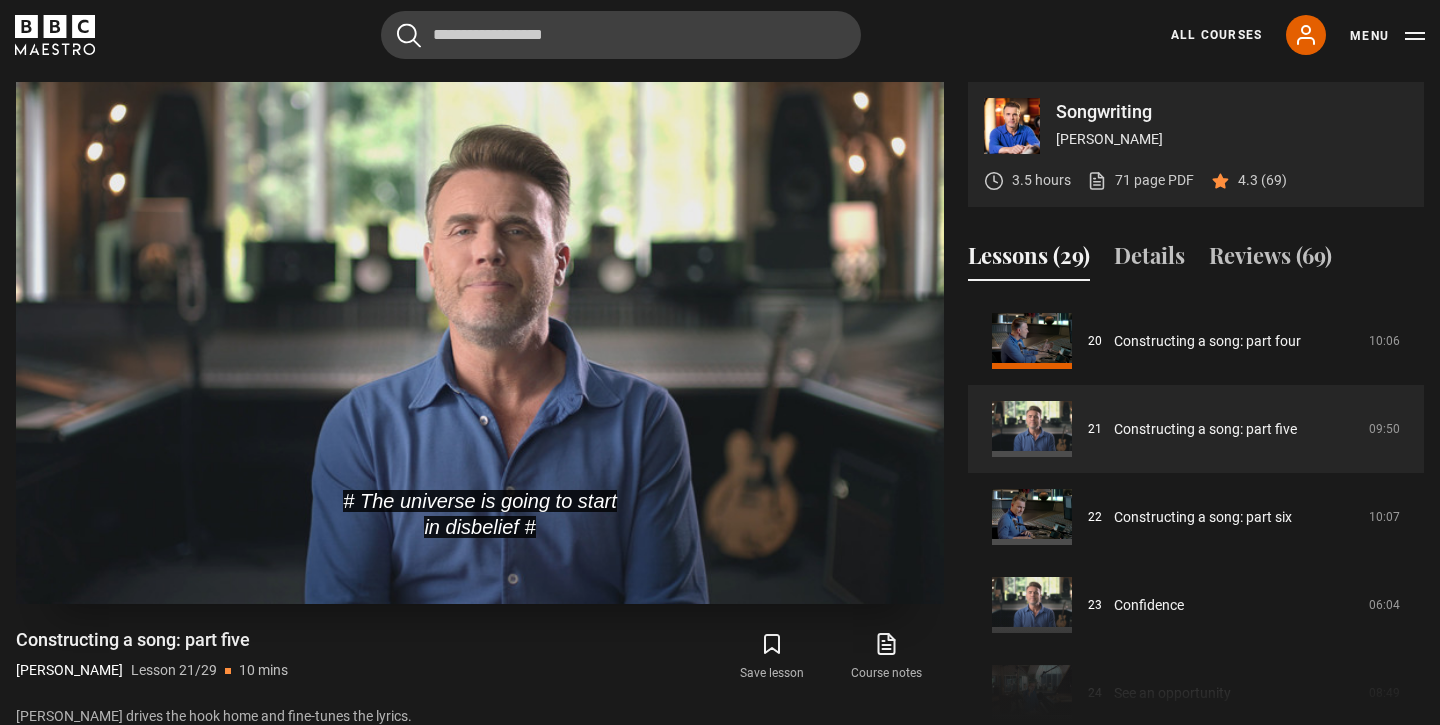 click at bounding box center [480, 343] 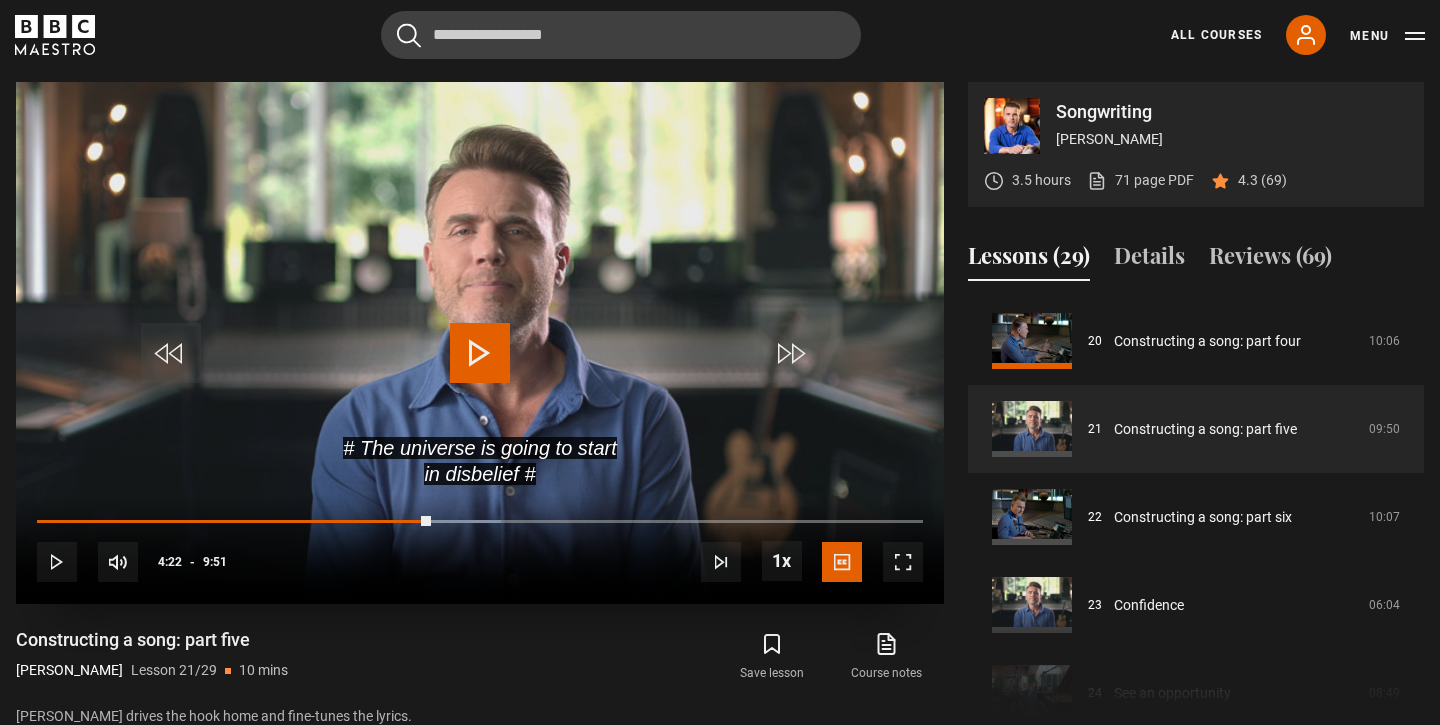 click at bounding box center [480, 343] 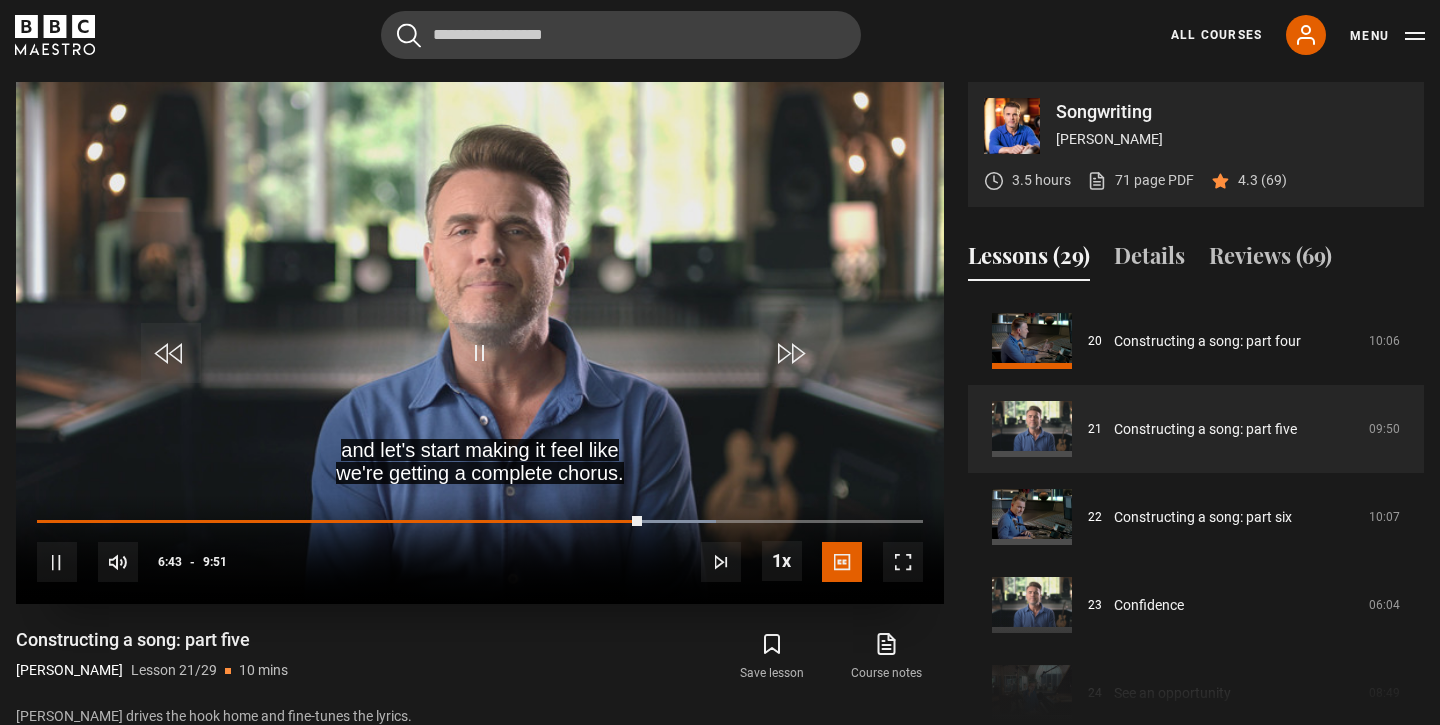 click at bounding box center (480, 343) 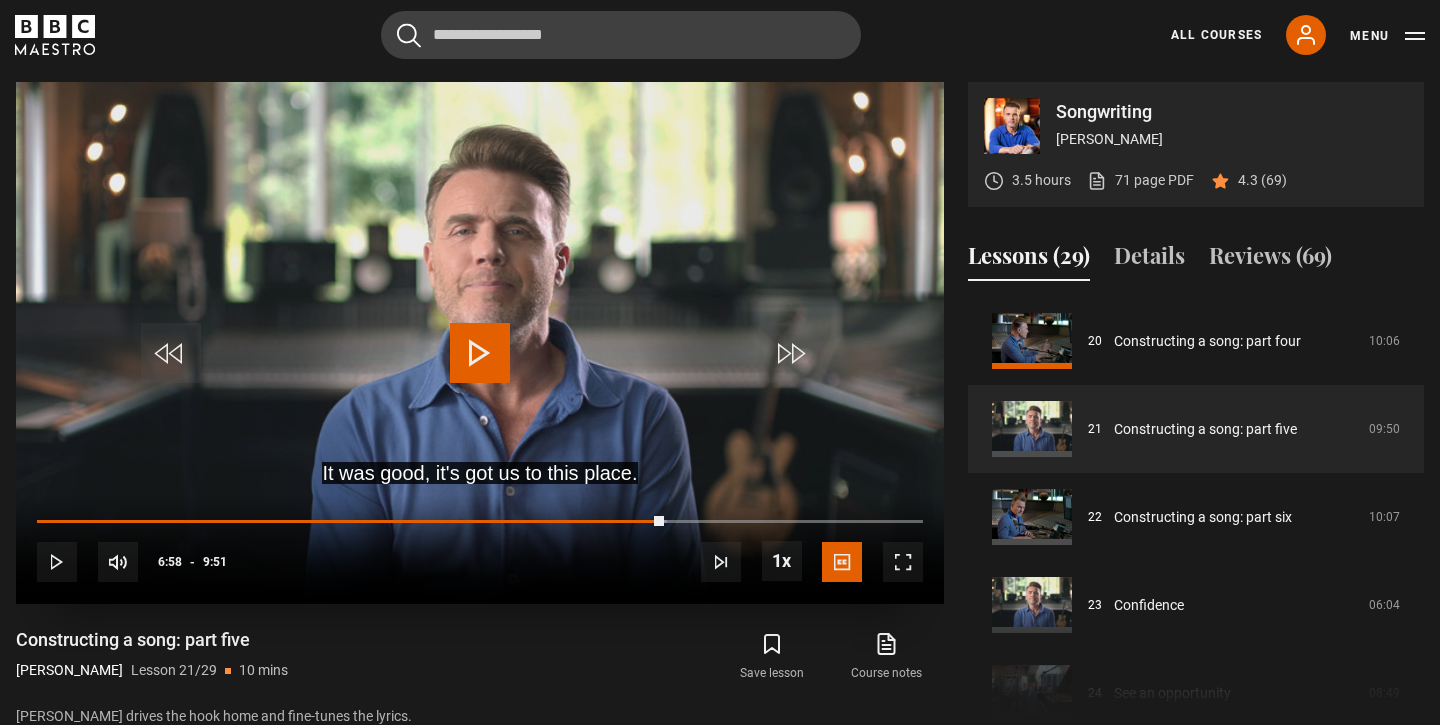 click at bounding box center (480, 343) 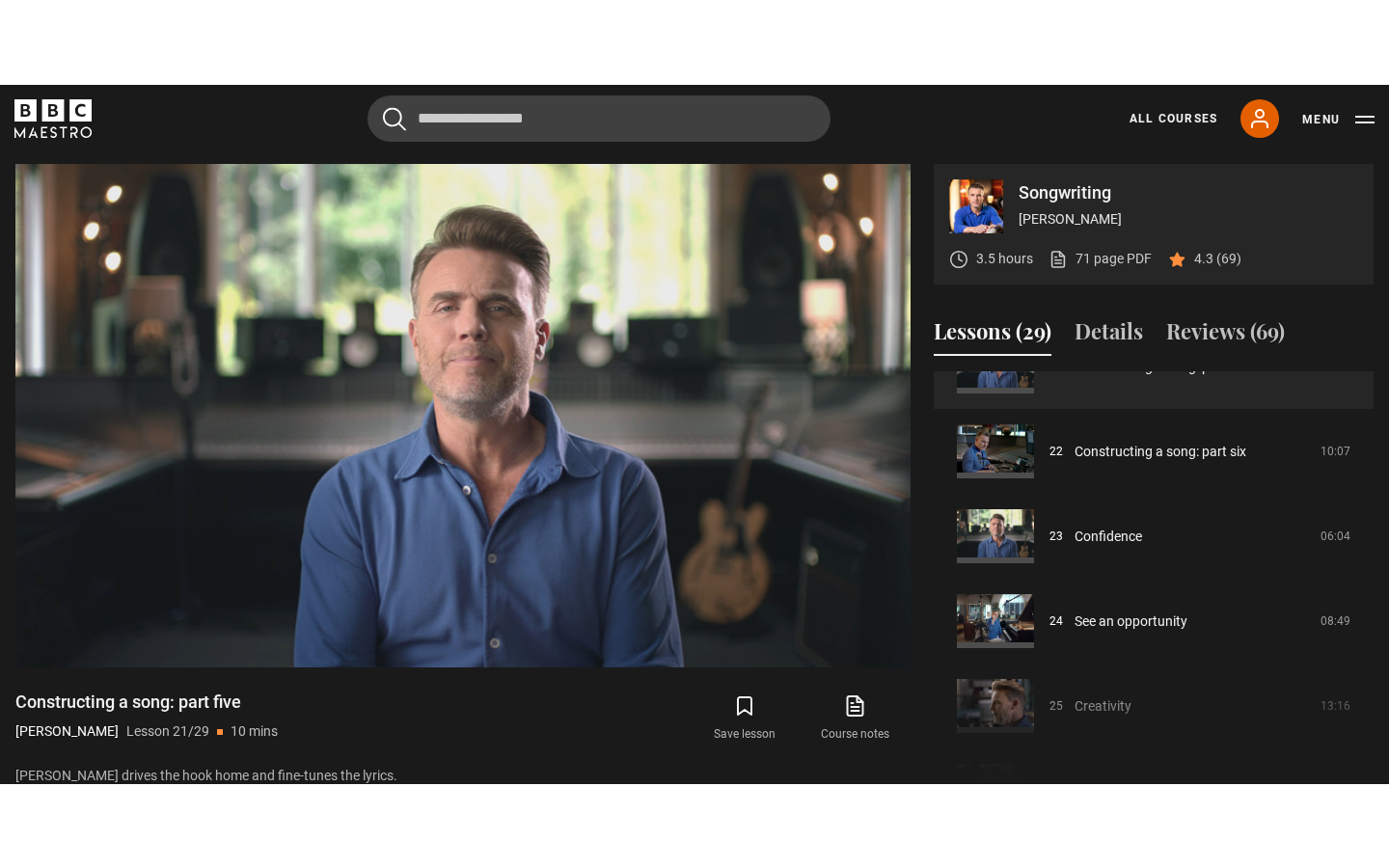 scroll, scrollTop: 1790, scrollLeft: 0, axis: vertical 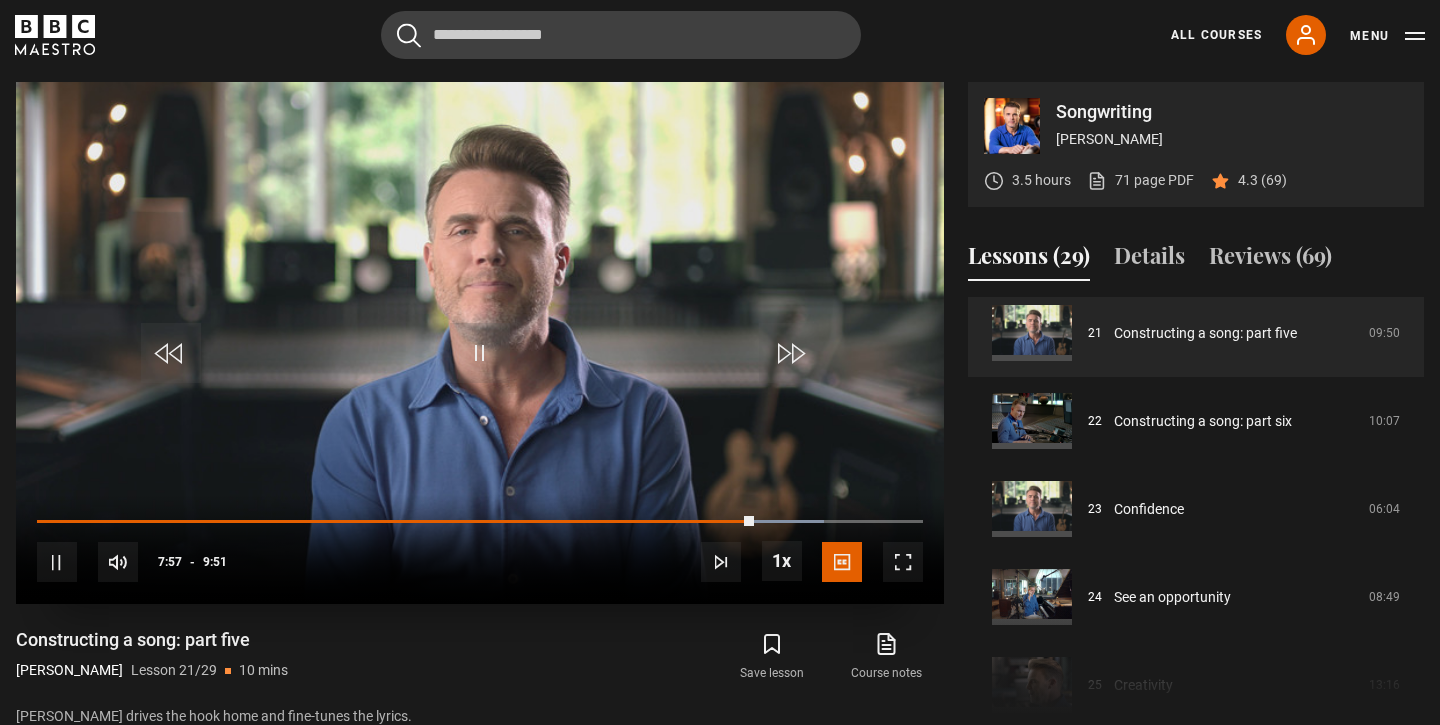 click at bounding box center (480, 343) 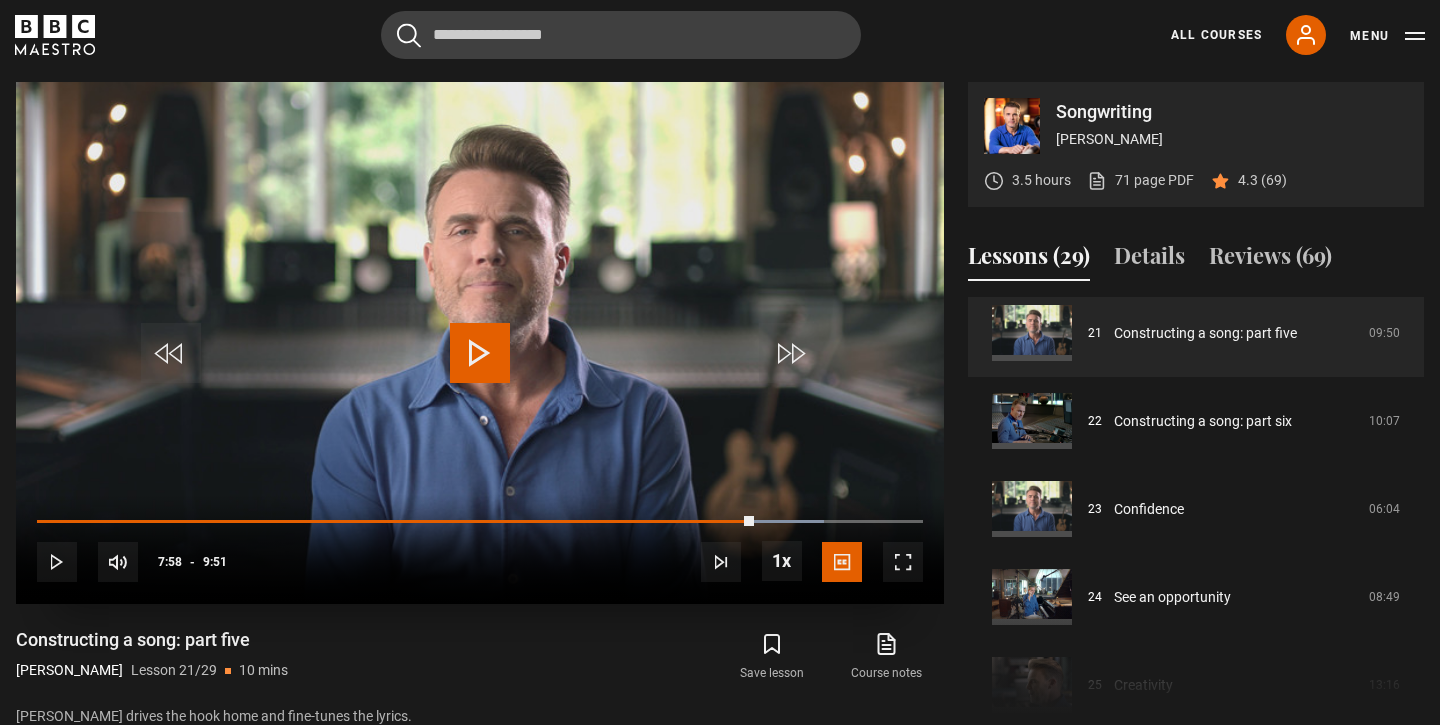 click at bounding box center [480, 353] 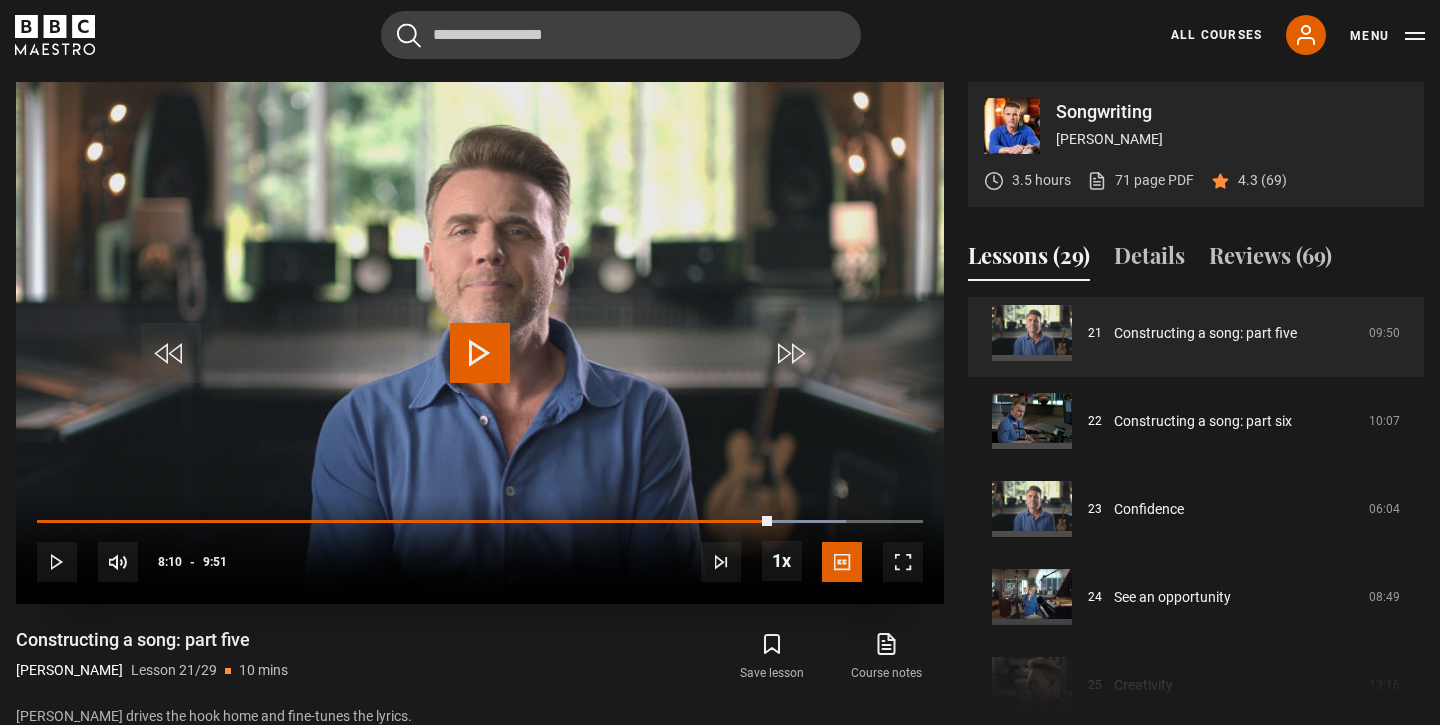 click at bounding box center (480, 353) 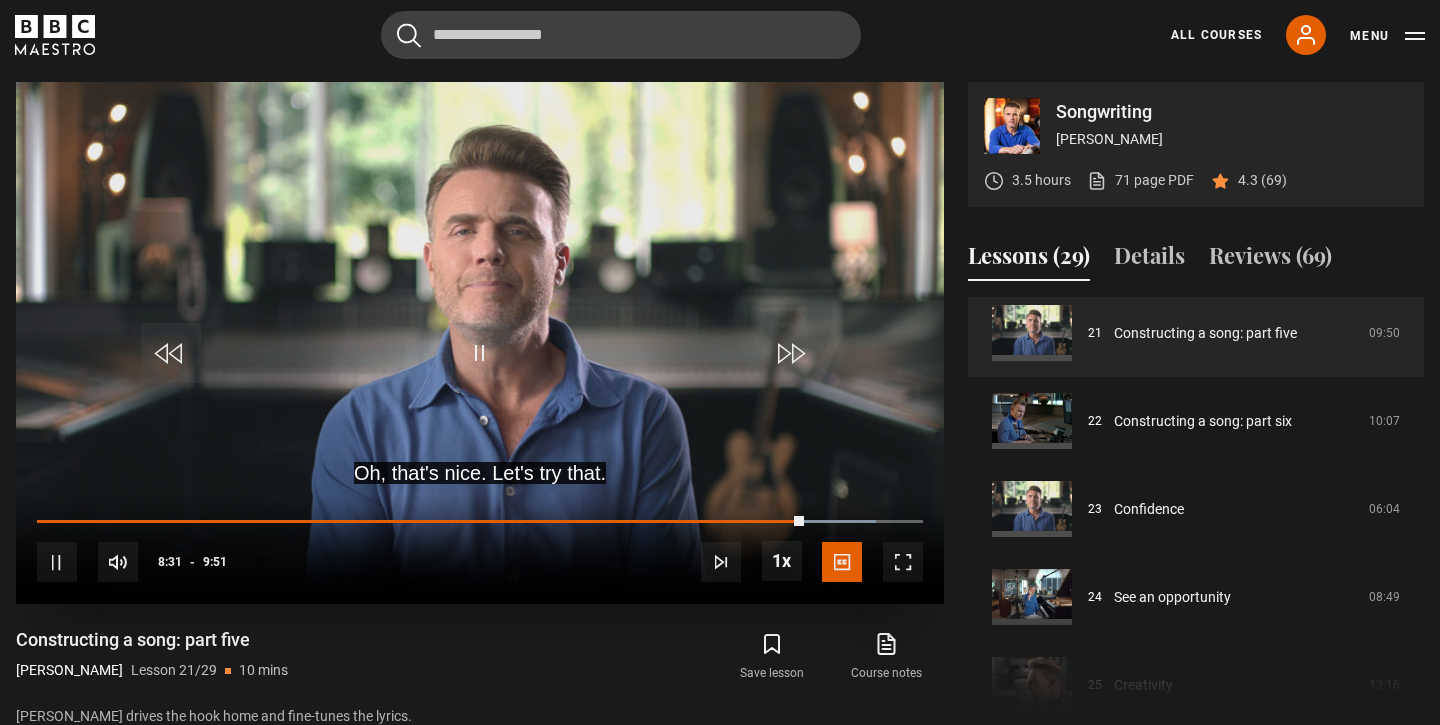 click at bounding box center [903, 562] 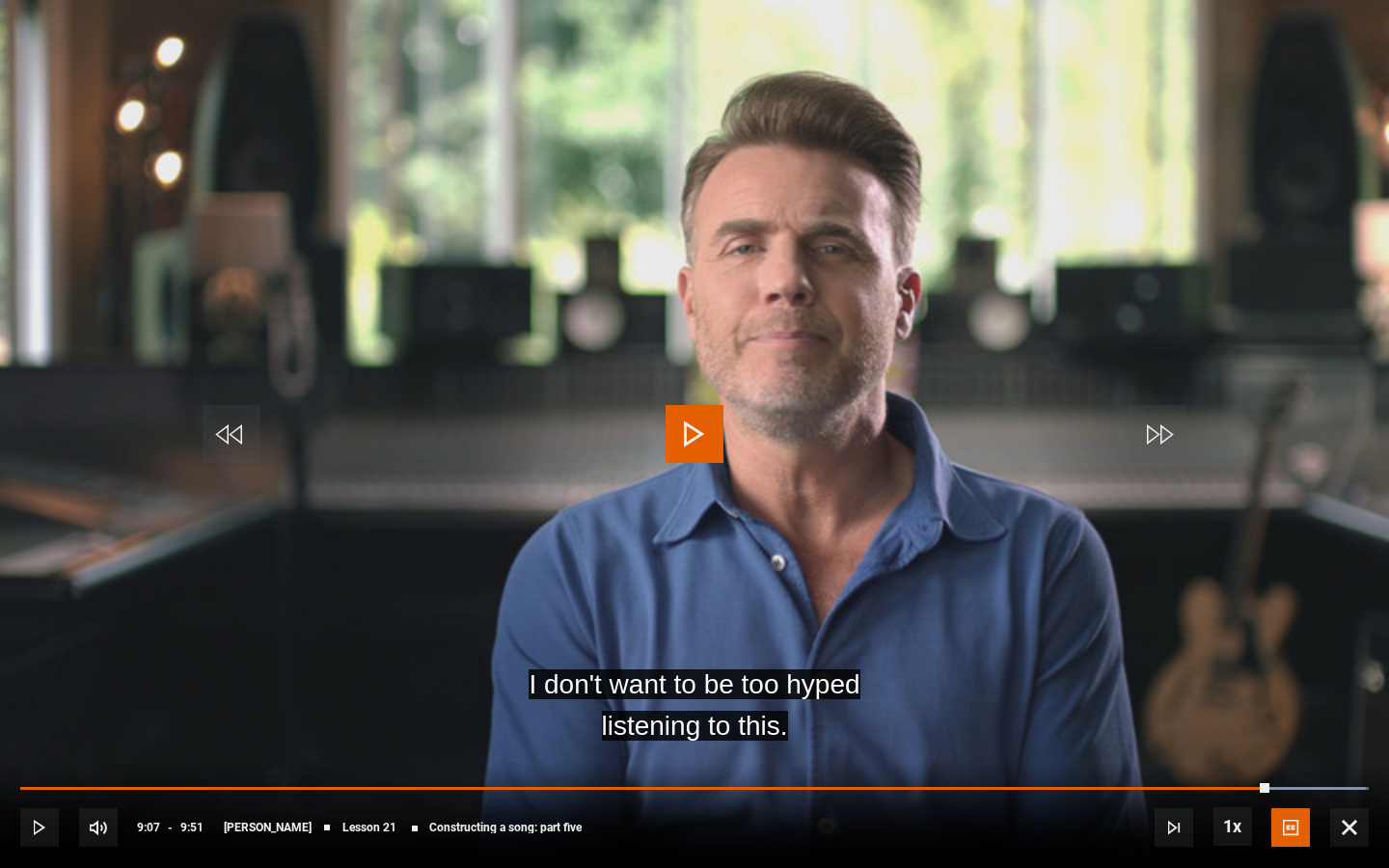 click at bounding box center (694, 434) 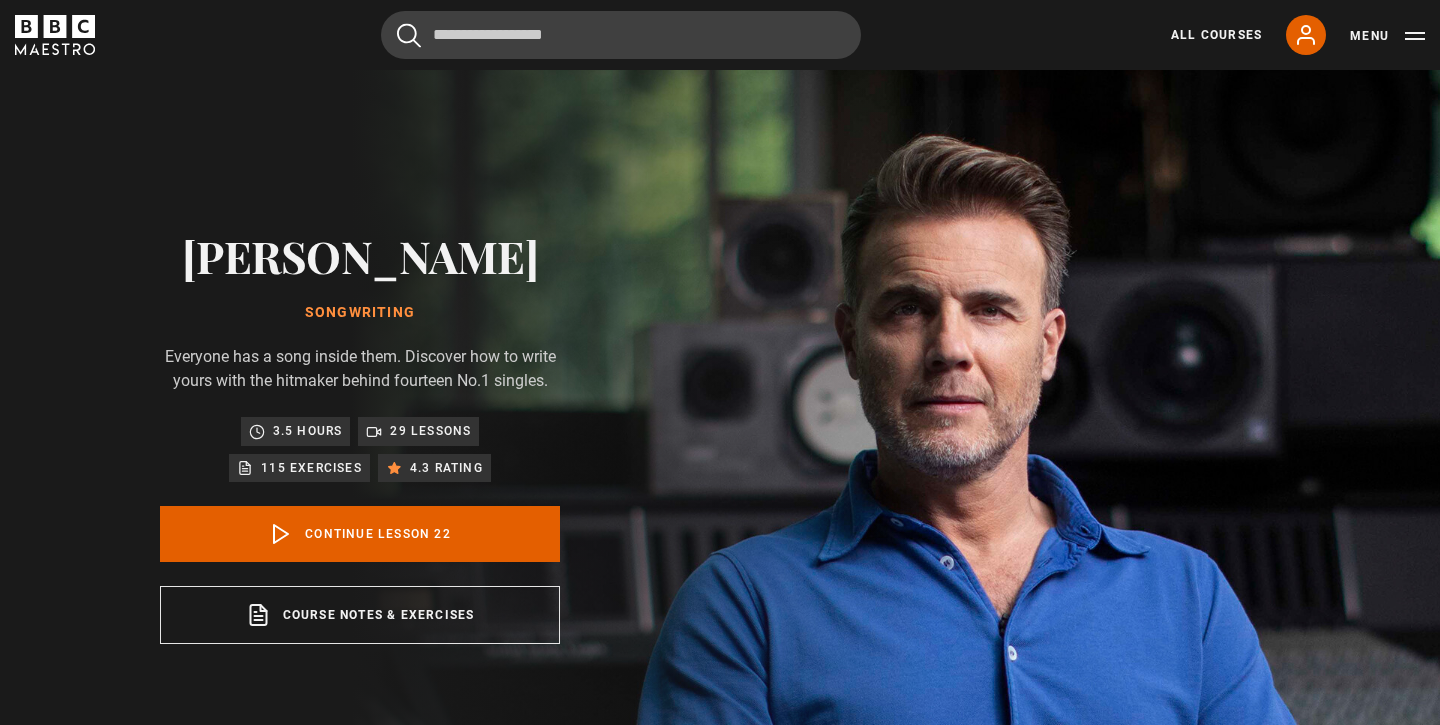 scroll, scrollTop: 802, scrollLeft: 0, axis: vertical 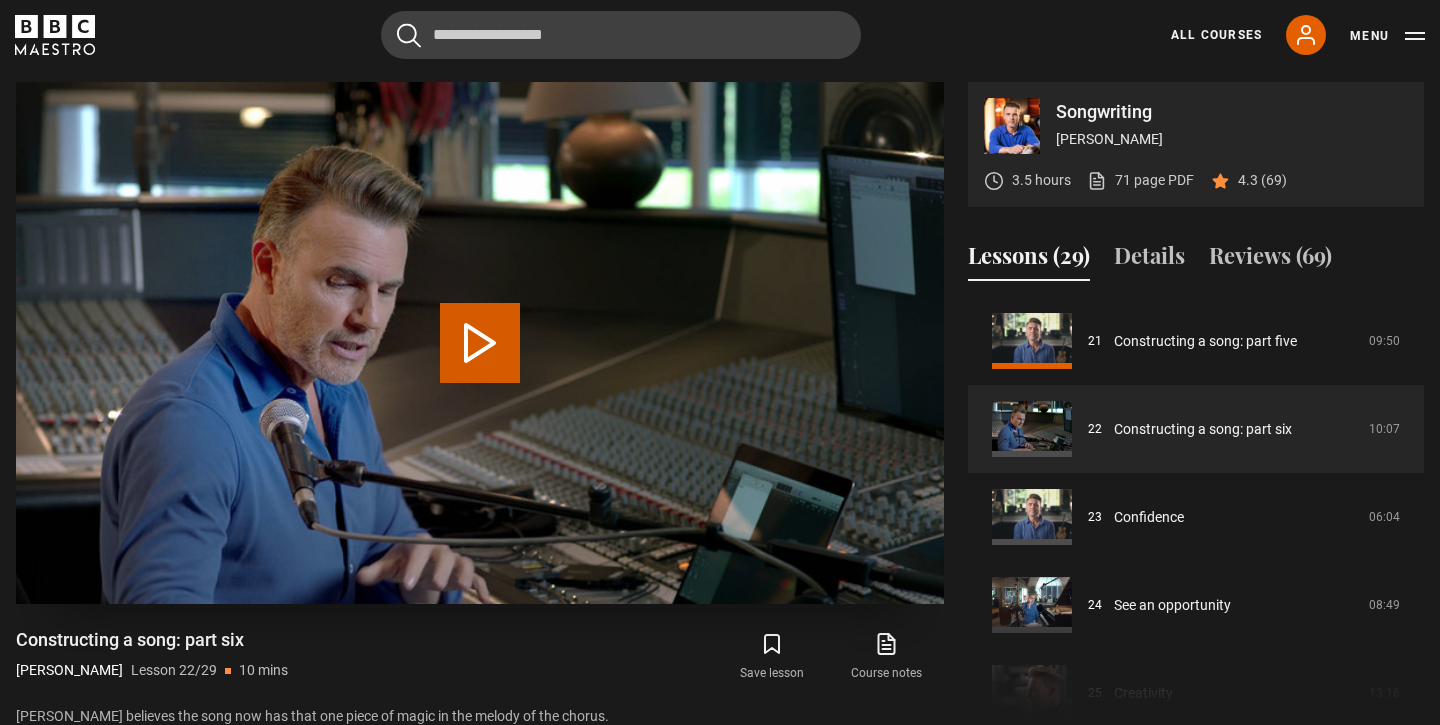 click at bounding box center (480, 343) 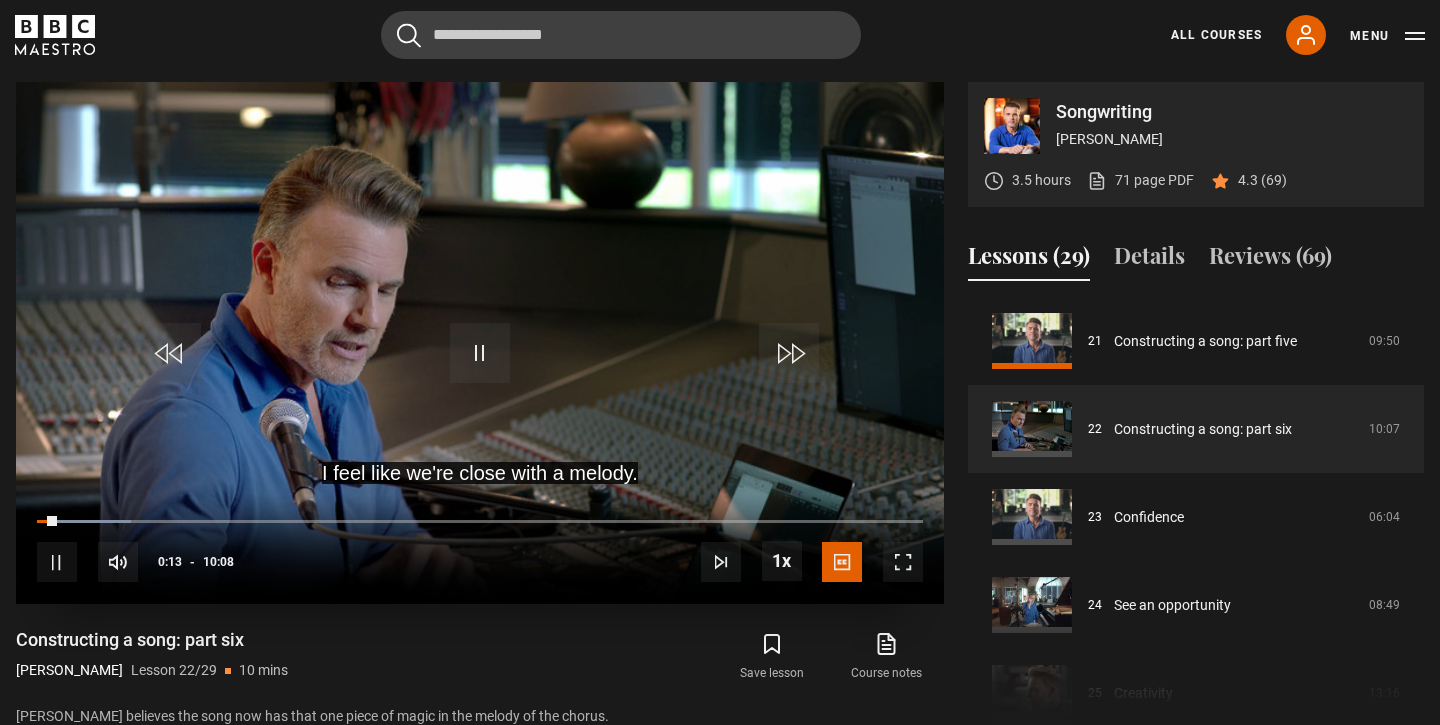 click at bounding box center [903, 562] 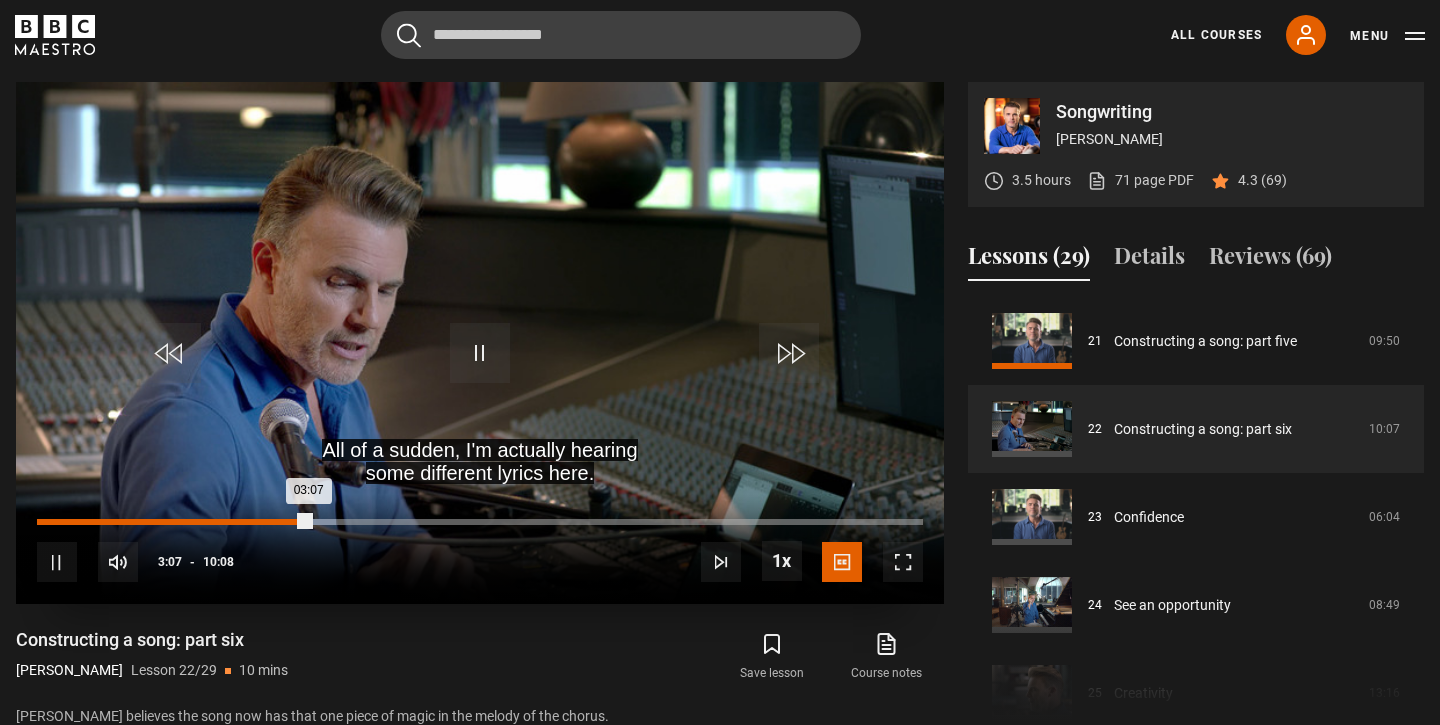 click on "Loaded :  33.70% 00:00 03:07" at bounding box center (480, 522) 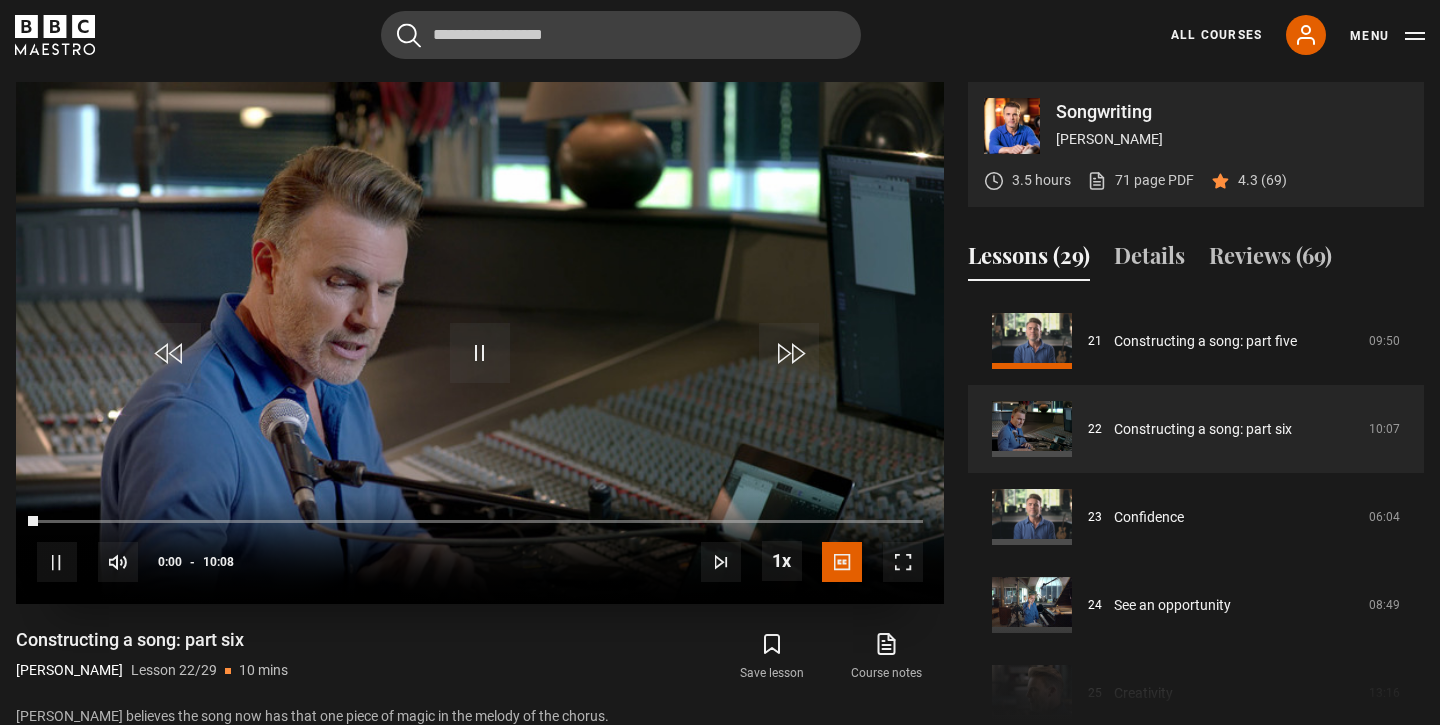 click at bounding box center [57, 562] 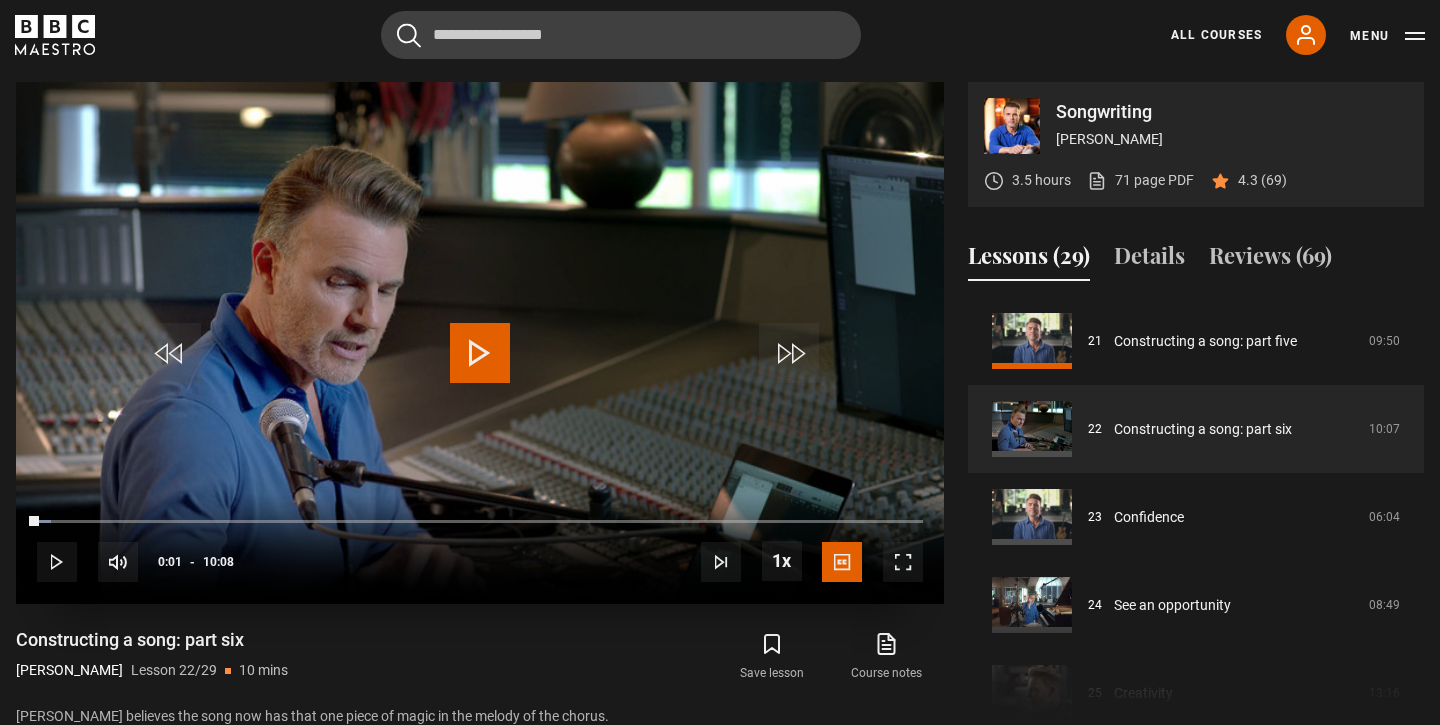 click at bounding box center [57, 562] 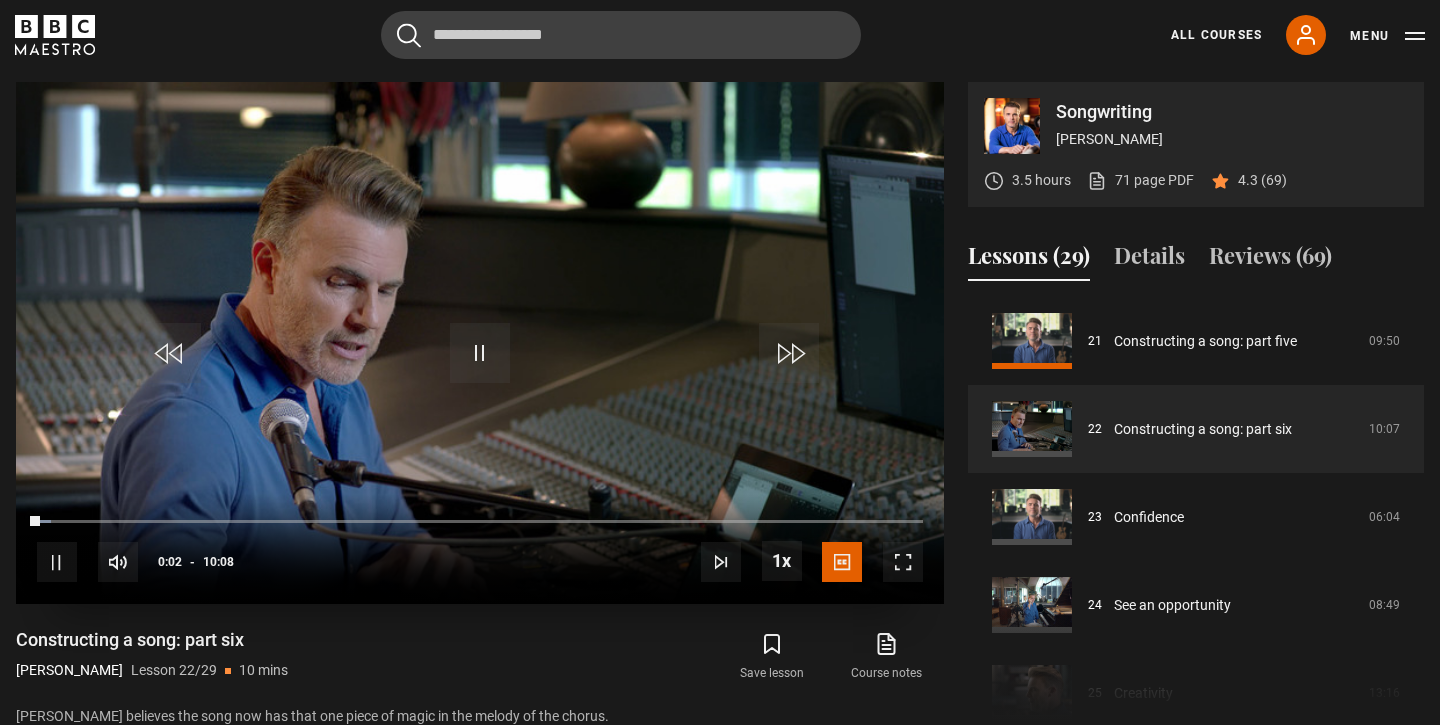 click at bounding box center (57, 562) 